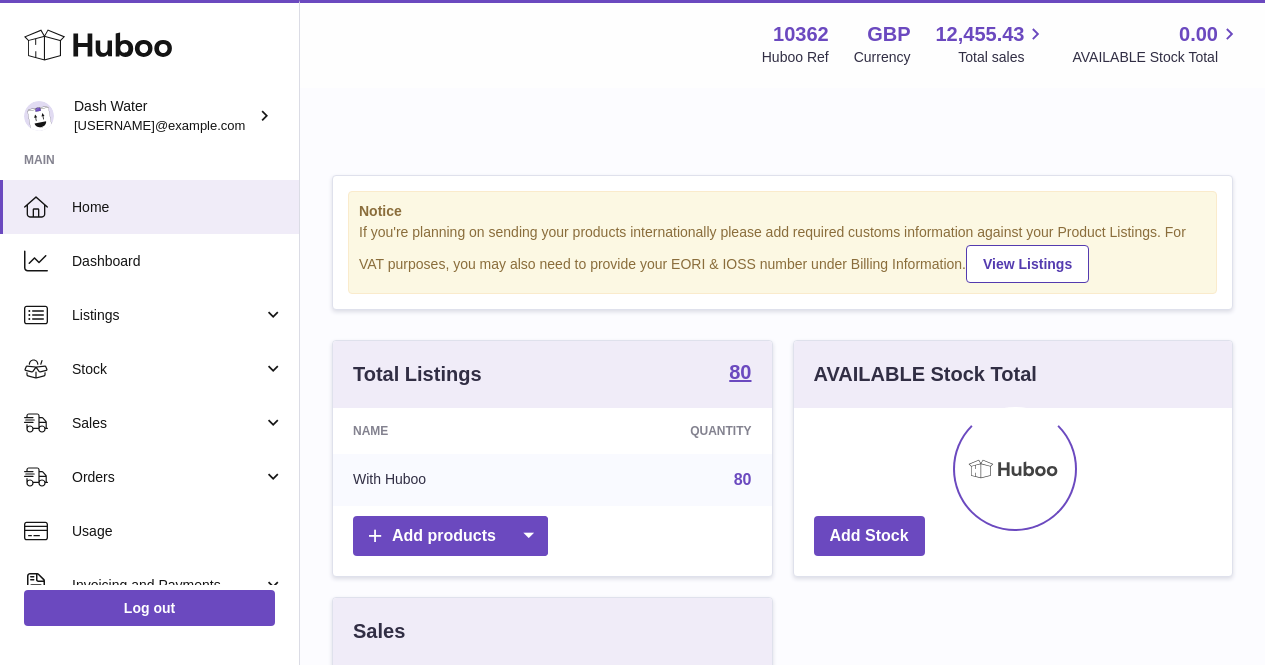 scroll, scrollTop: 0, scrollLeft: 0, axis: both 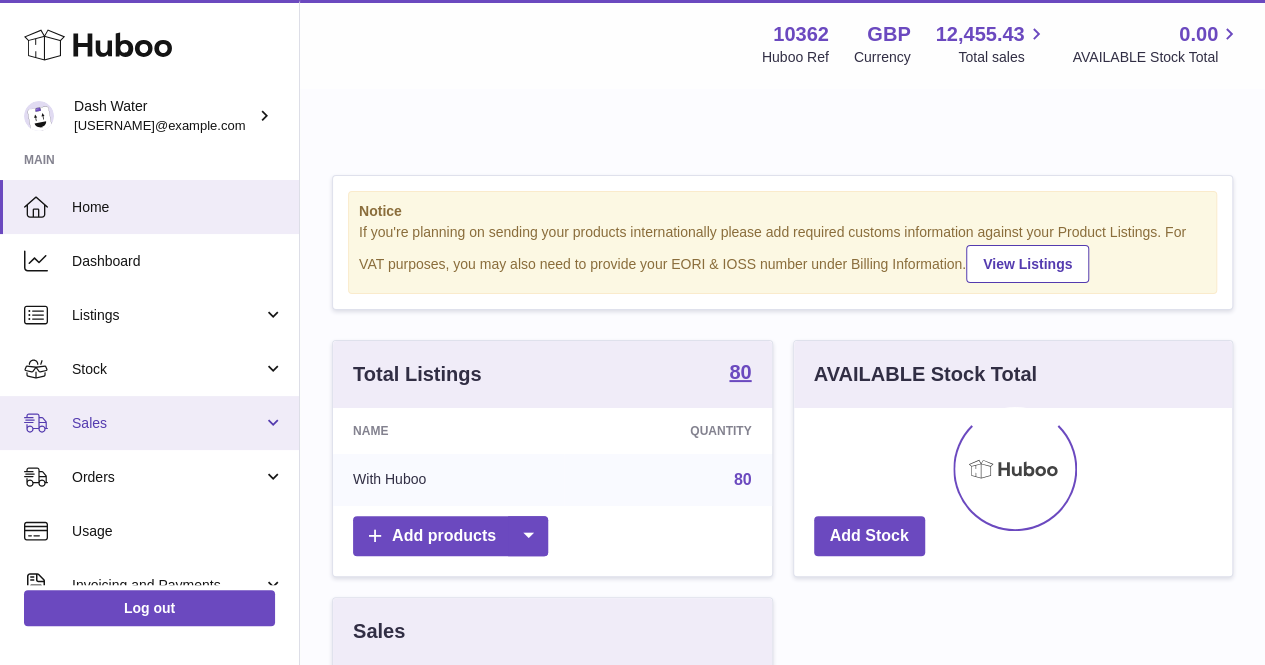click on "Sales" at bounding box center (149, 423) 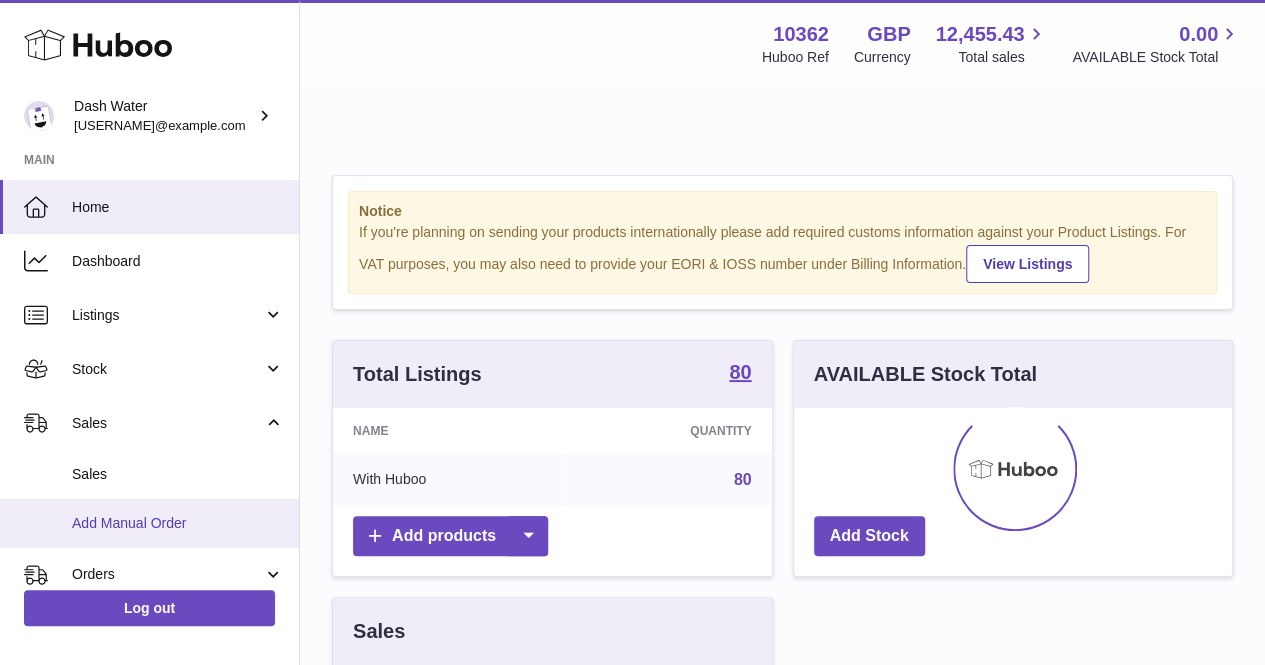 click on "Add Manual Order" at bounding box center (149, 523) 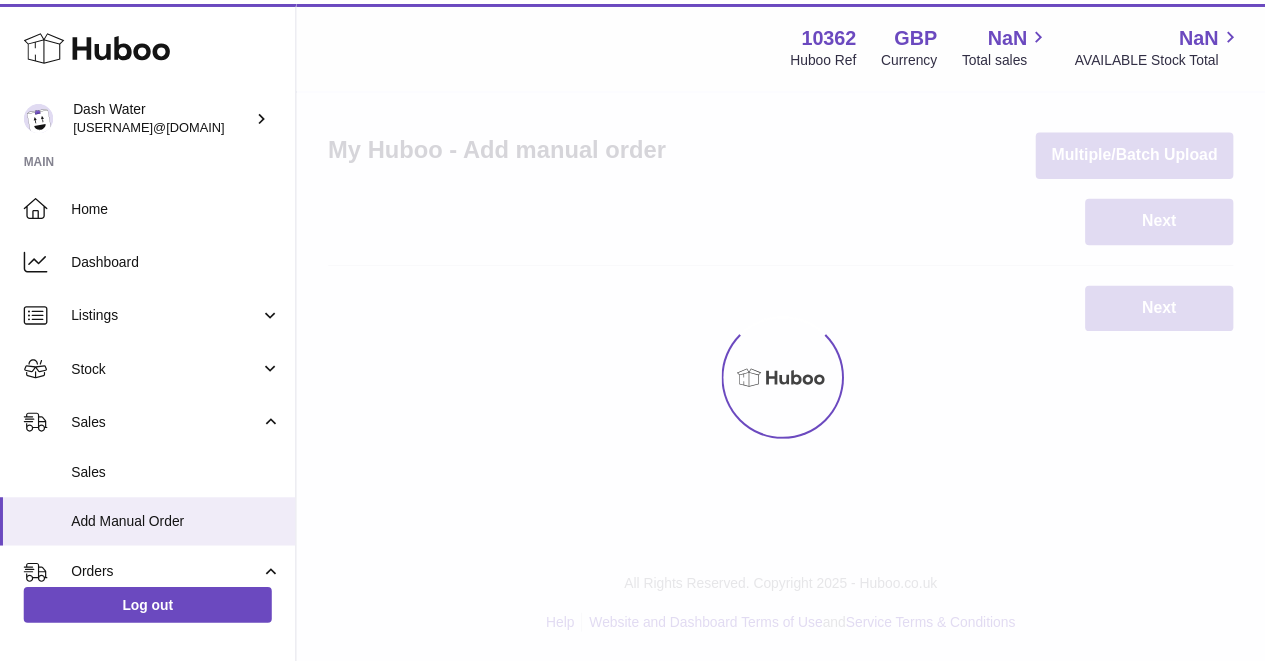 scroll, scrollTop: 0, scrollLeft: 0, axis: both 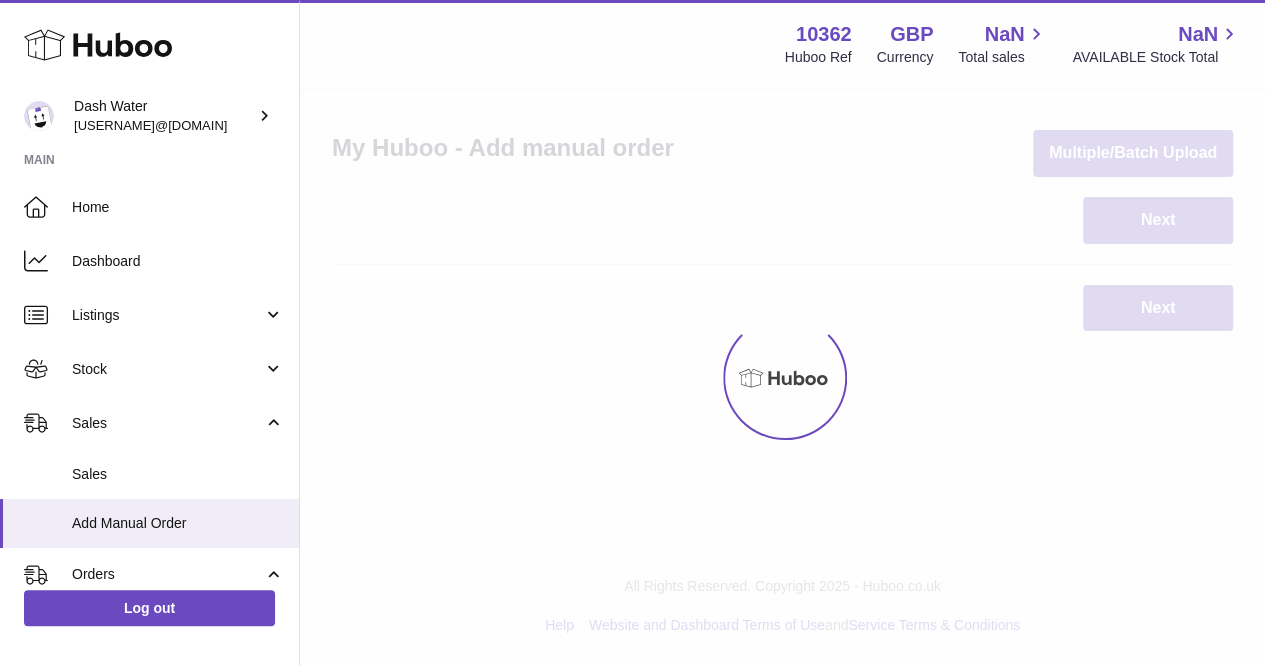 click on "Menu   Huboo     10362   Huboo Ref    GBP   Currency   NaN     Total sales   NaN     AVAILABLE Stock Total   Currency   GBP   Total sales   NaN   AVAILABLE Stock Total   NaN   My Huboo - Add manual order
Multiple/Batch Upload
Next
Next" at bounding box center [782, 185] 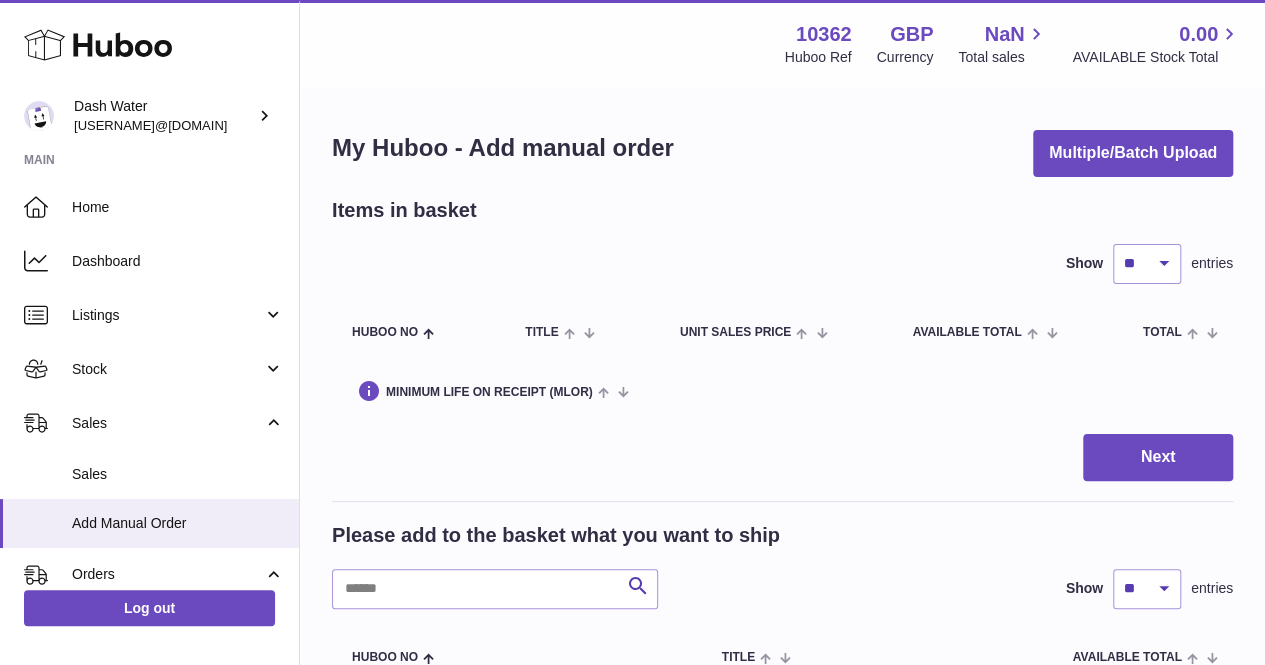 click on "Show
** ** ** ***
entries" at bounding box center [782, 264] 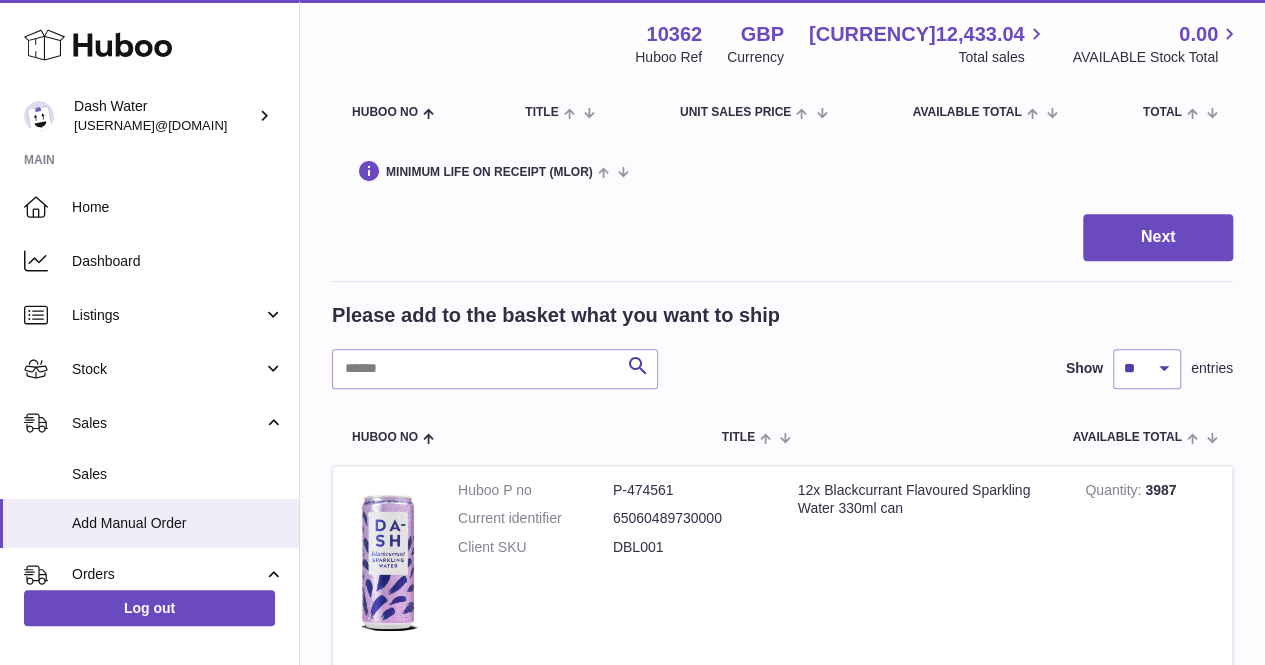 scroll, scrollTop: 279, scrollLeft: 0, axis: vertical 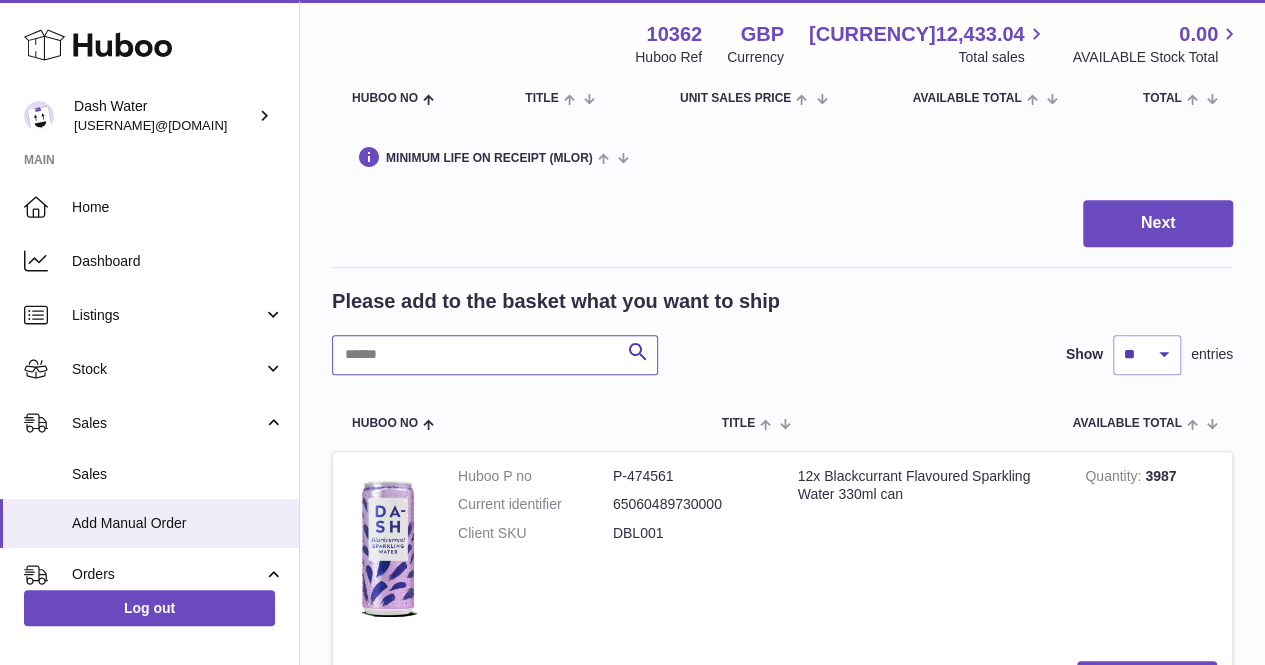 click at bounding box center (495, 355) 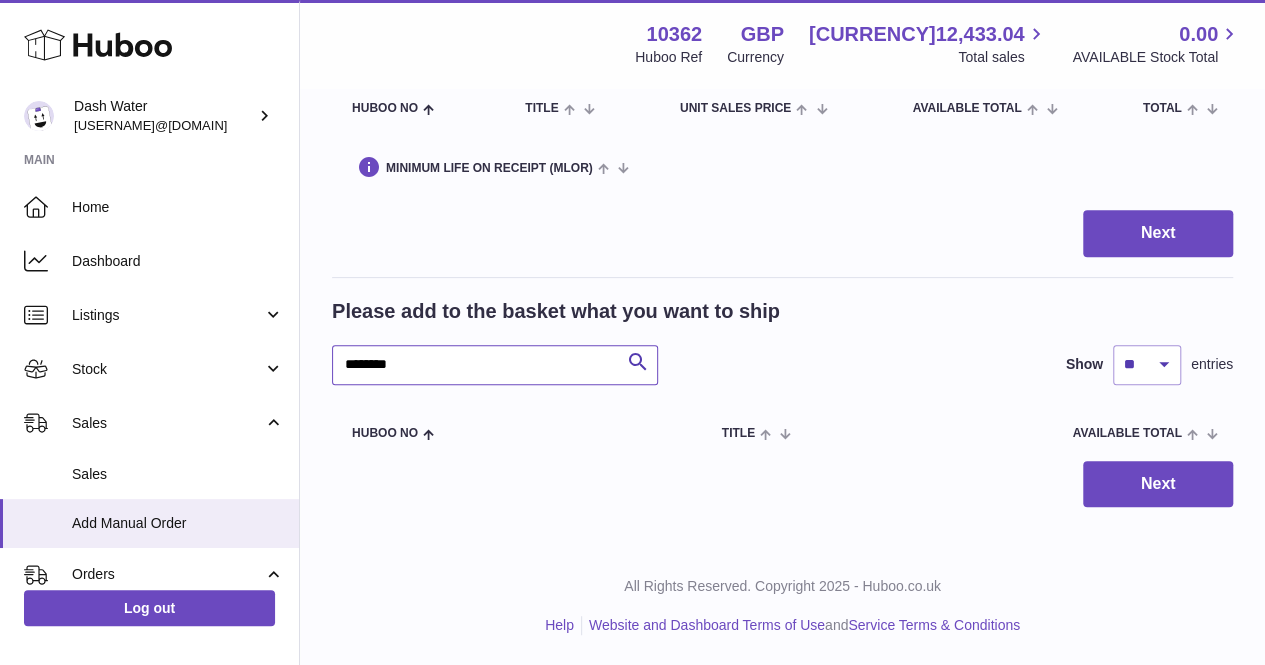 scroll, scrollTop: 224, scrollLeft: 0, axis: vertical 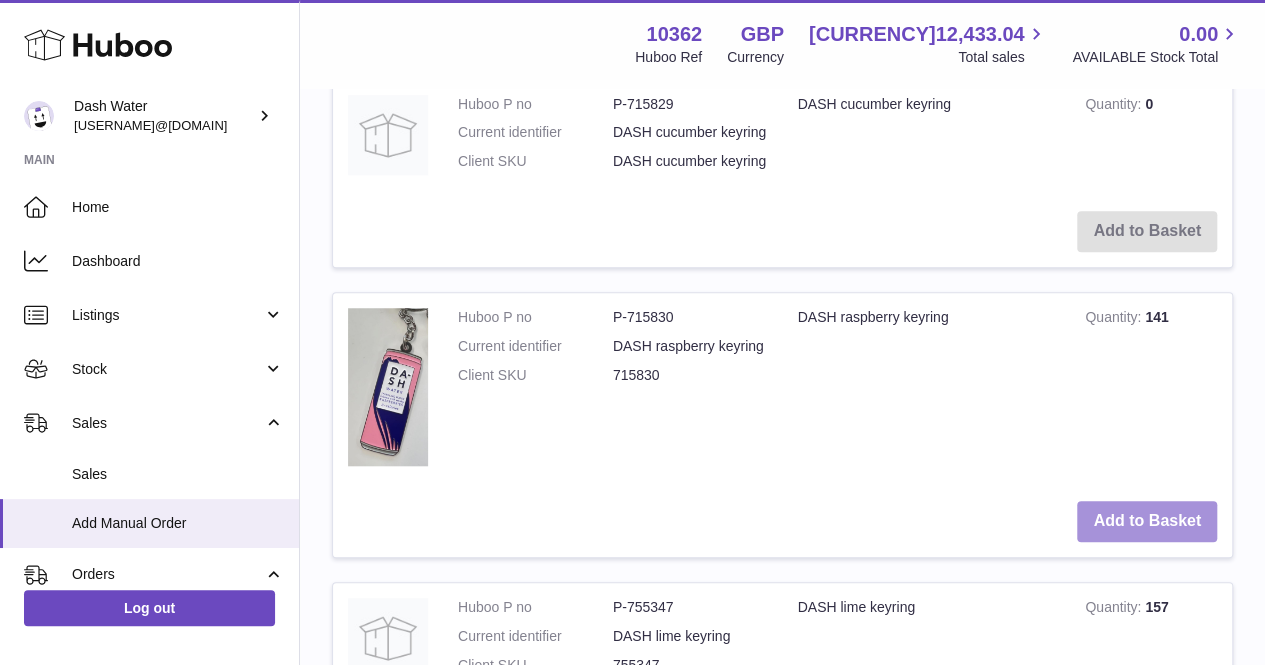 type on "*******" 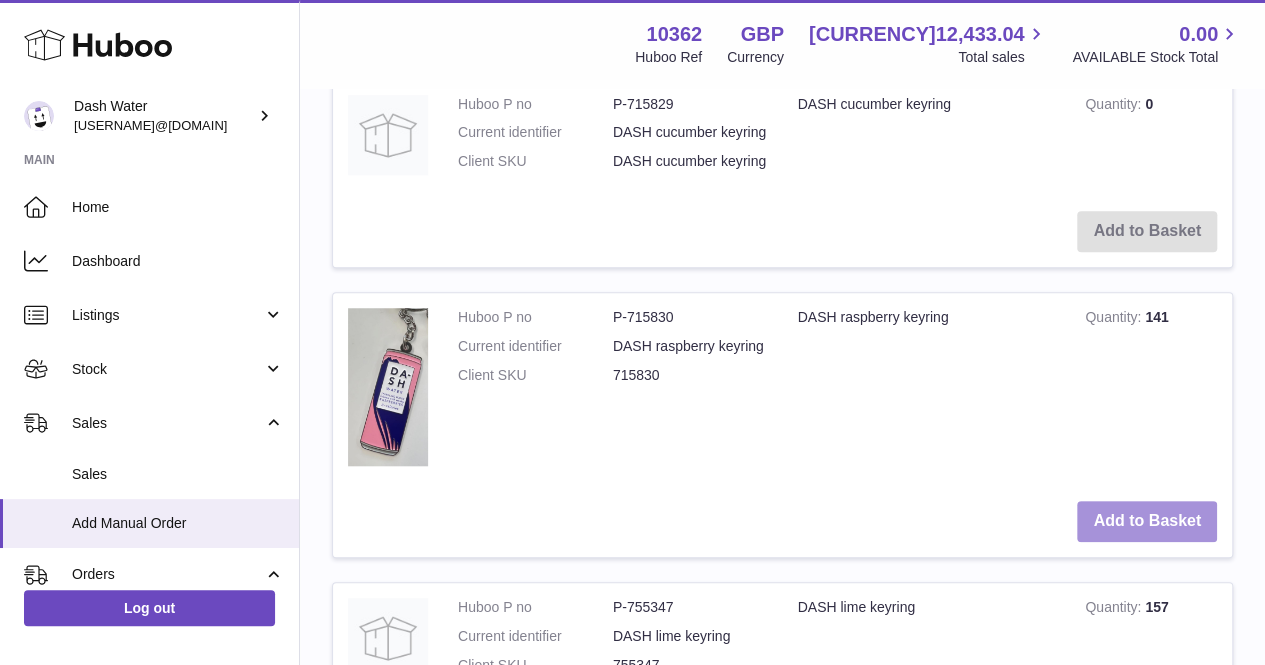 click on "Add to Basket" at bounding box center [1147, 521] 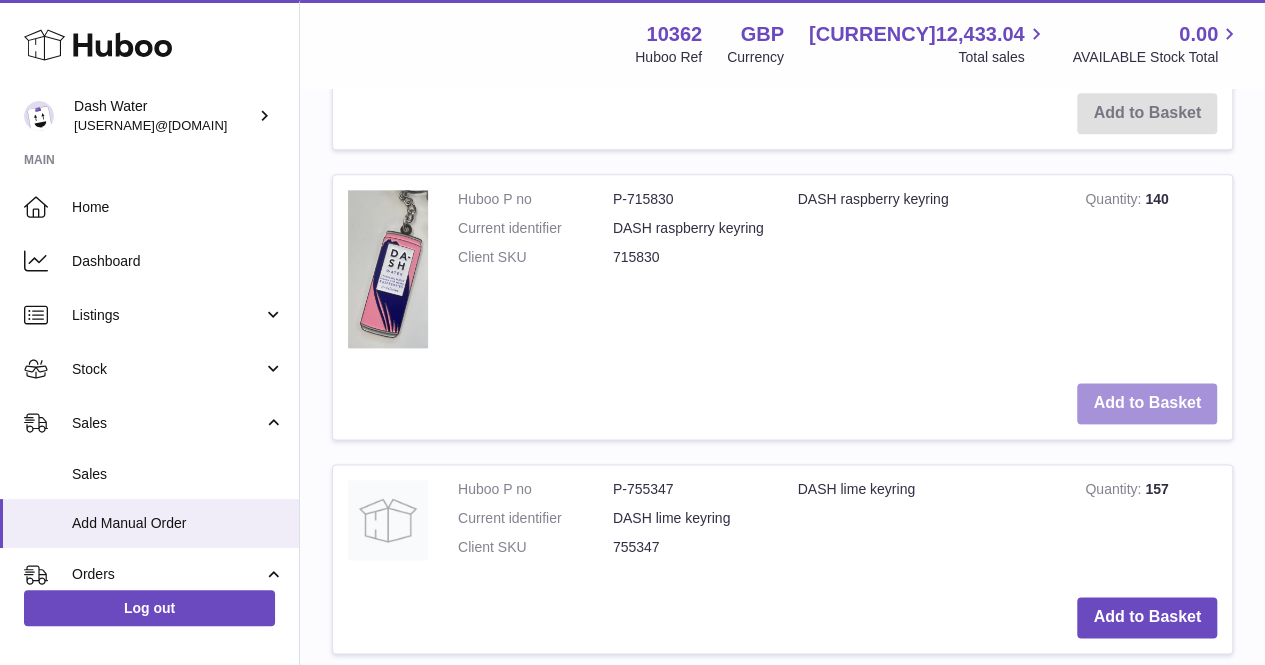 scroll, scrollTop: 1159, scrollLeft: 0, axis: vertical 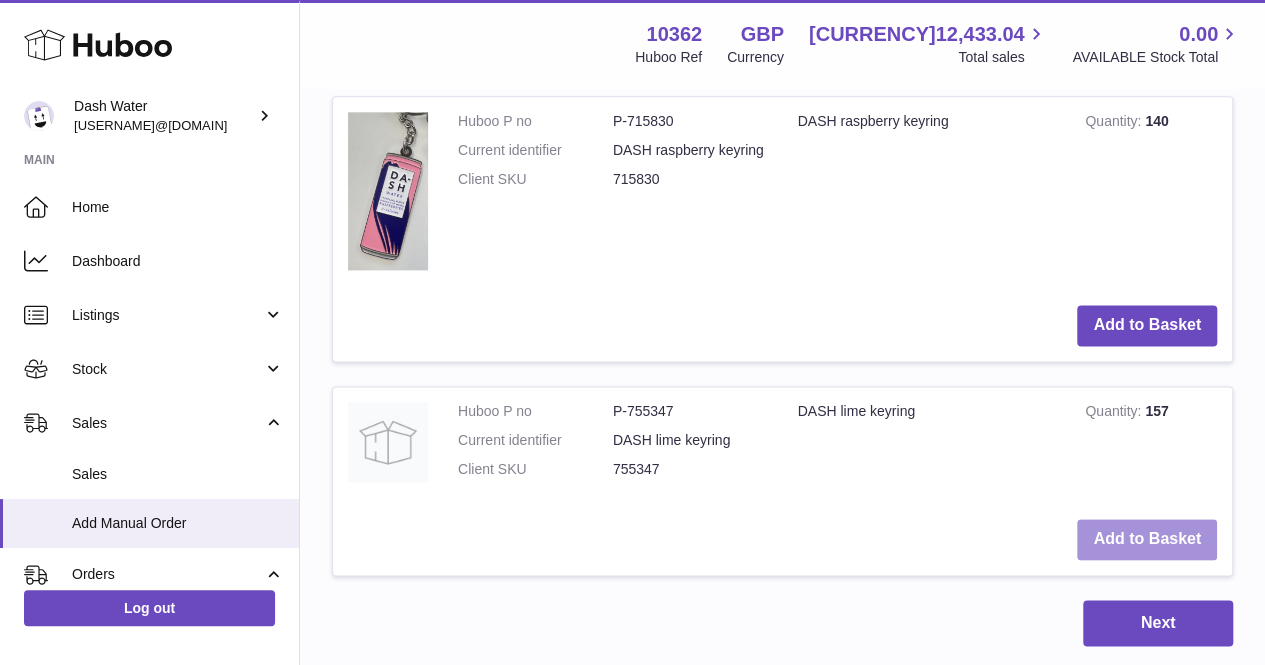 click on "Add to Basket" at bounding box center (1147, 539) 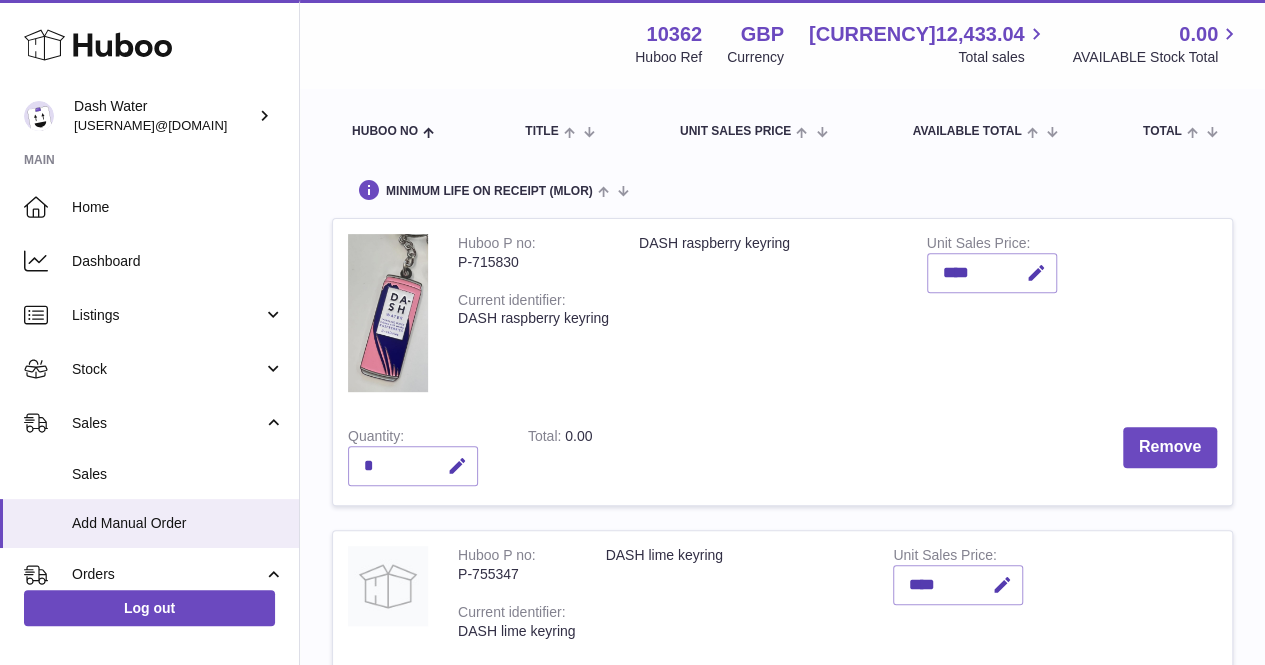 scroll, scrollTop: 248, scrollLeft: 0, axis: vertical 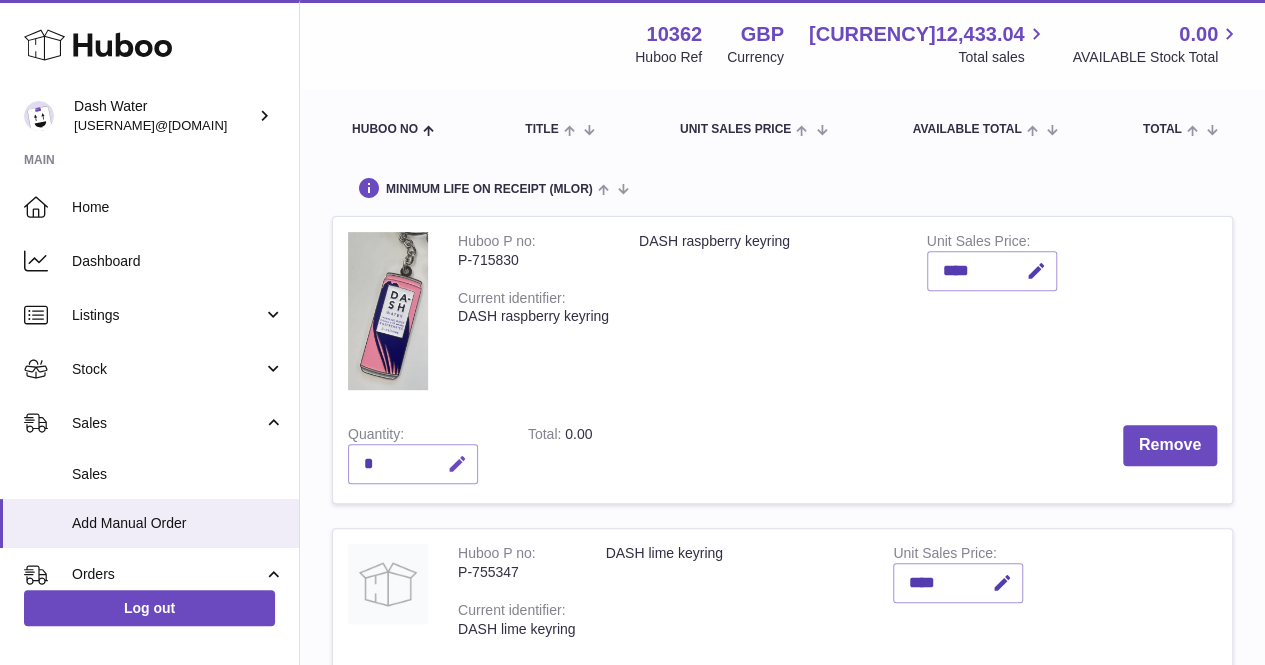 click at bounding box center [457, 464] 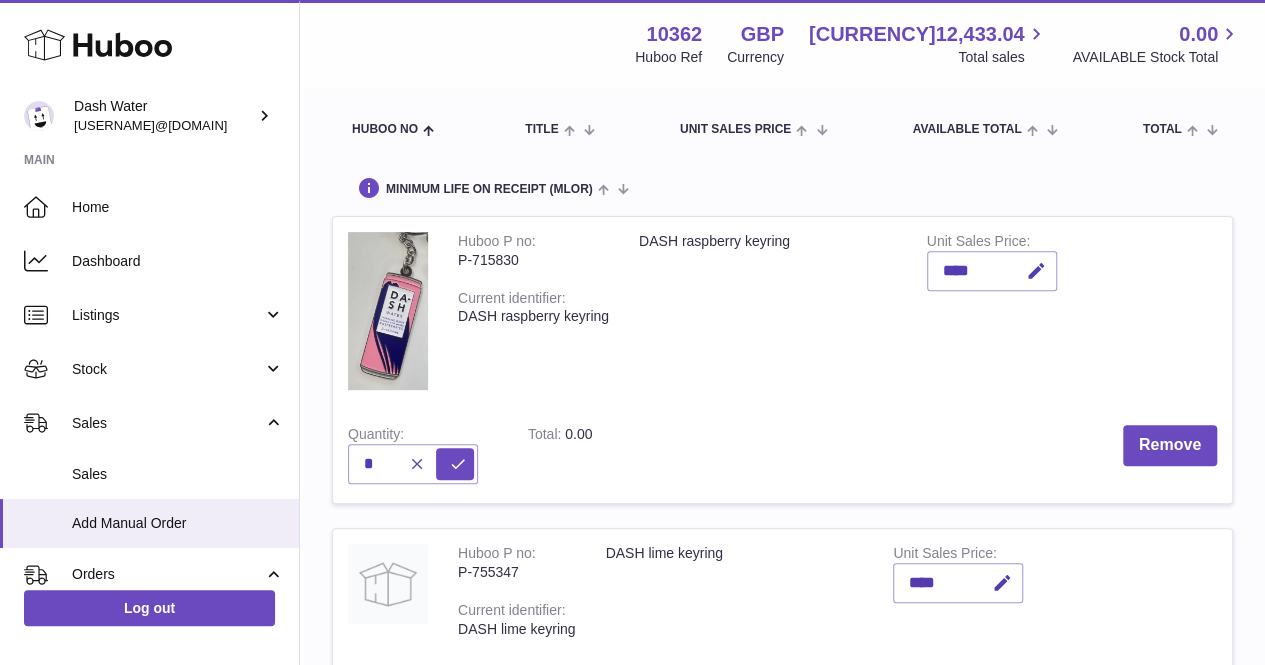 click at bounding box center (414, 464) 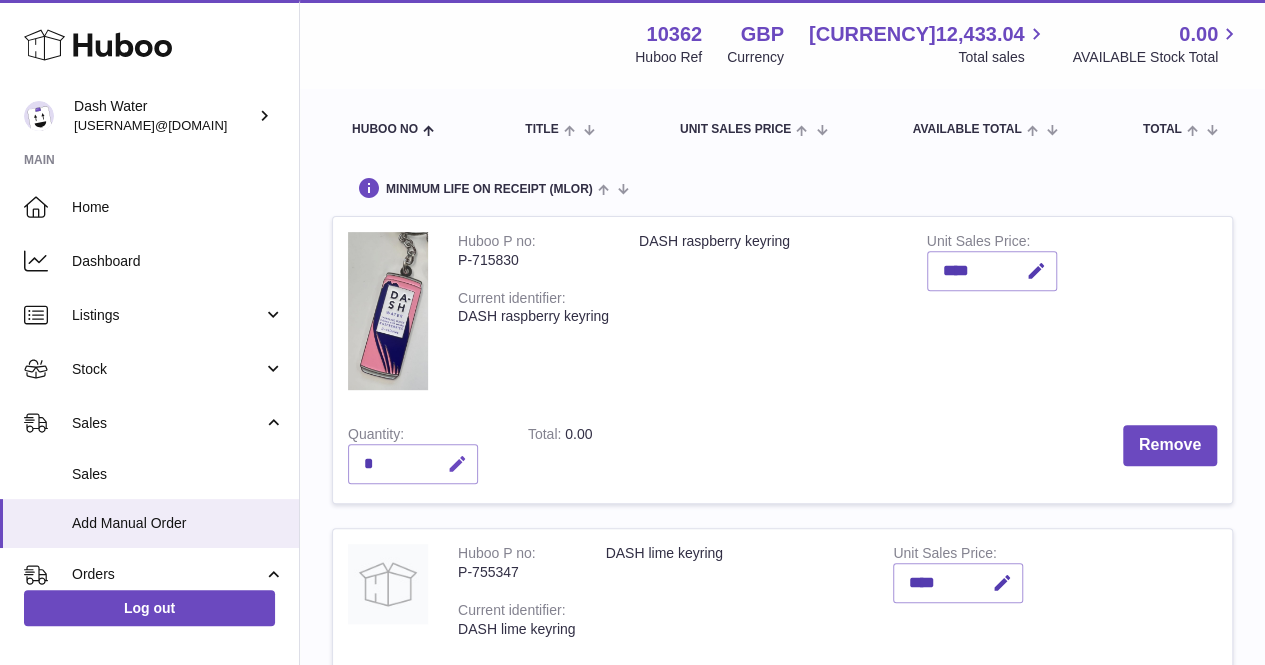 click at bounding box center [457, 464] 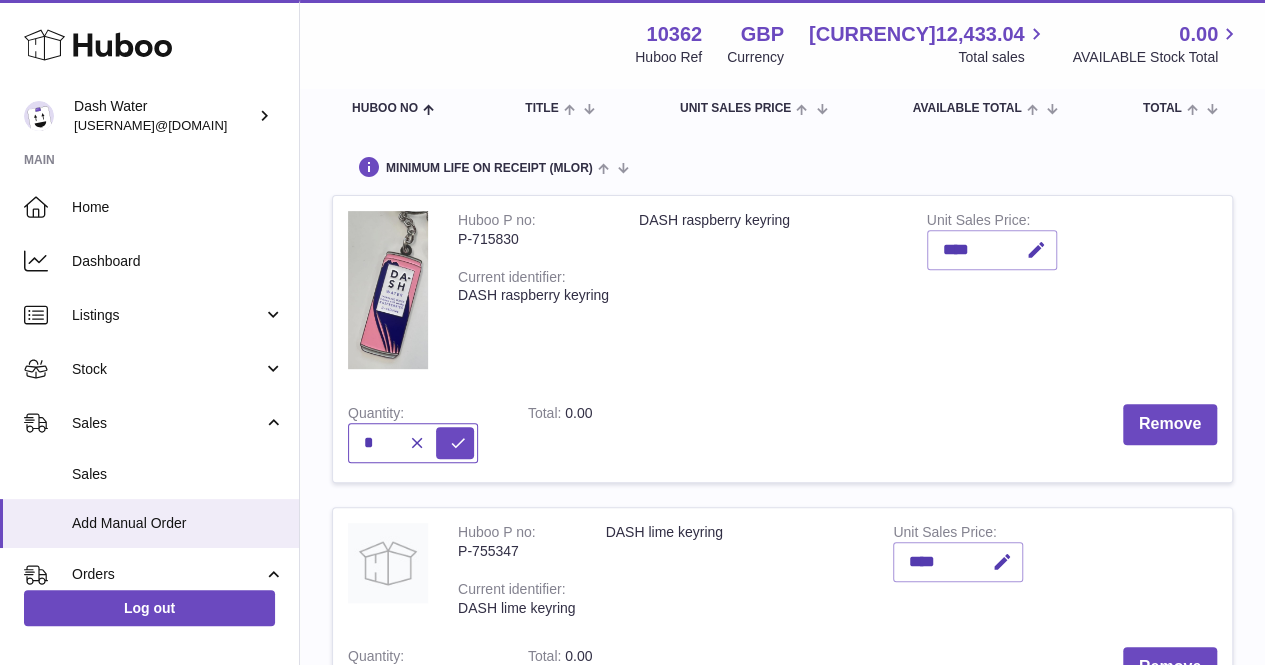 scroll, scrollTop: 270, scrollLeft: 0, axis: vertical 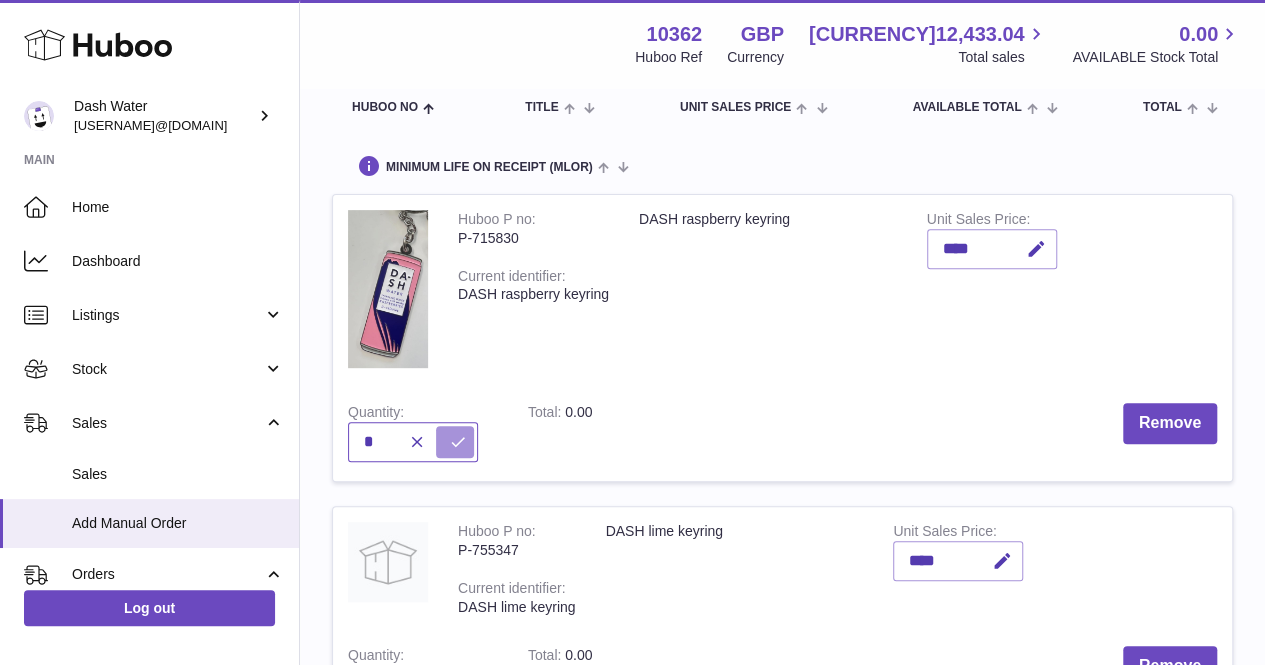 type on "*" 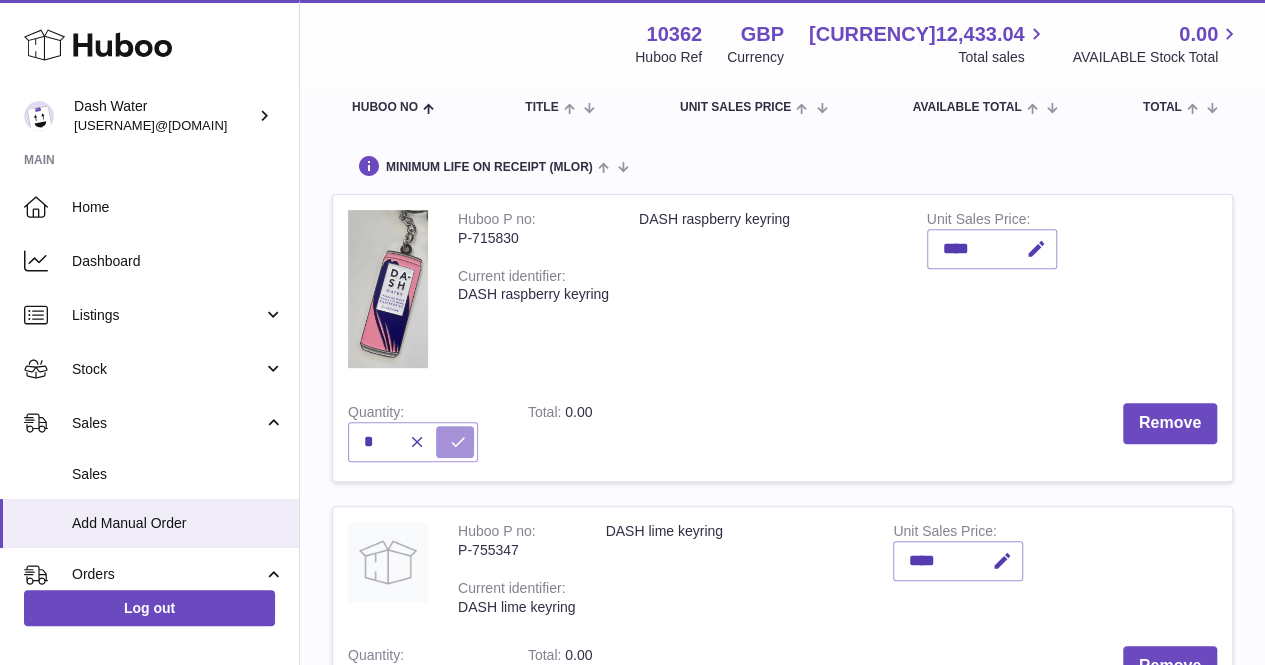 click at bounding box center [455, 442] 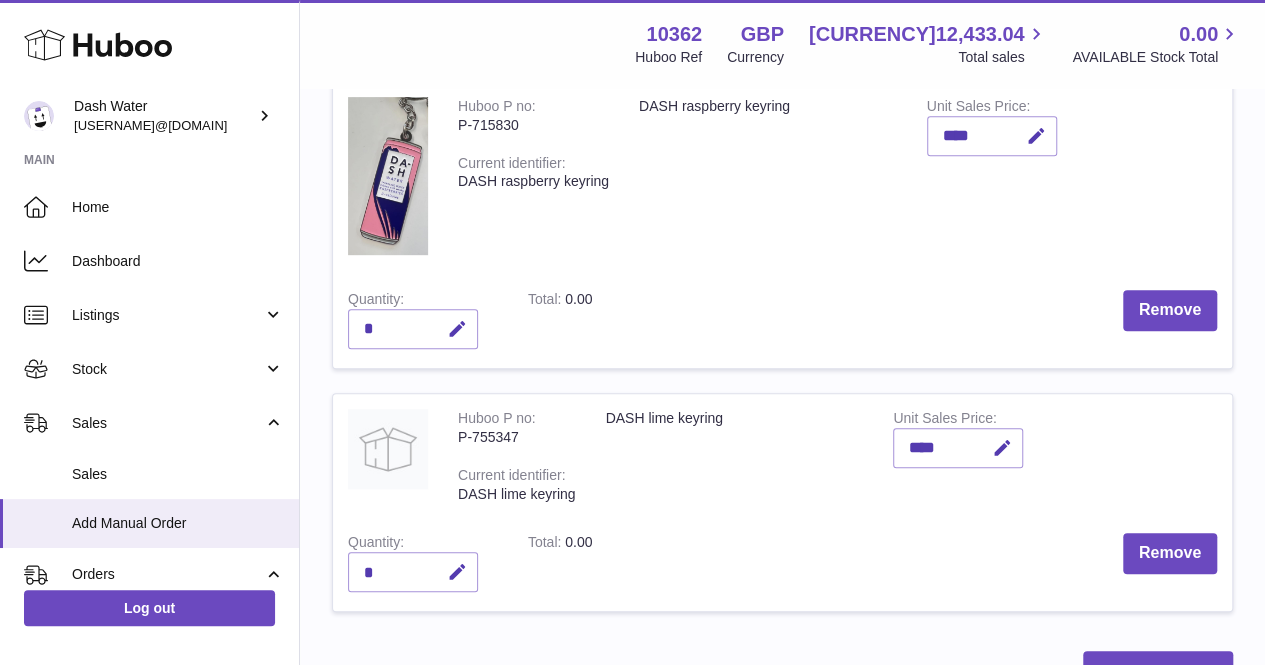 scroll, scrollTop: 442, scrollLeft: 0, axis: vertical 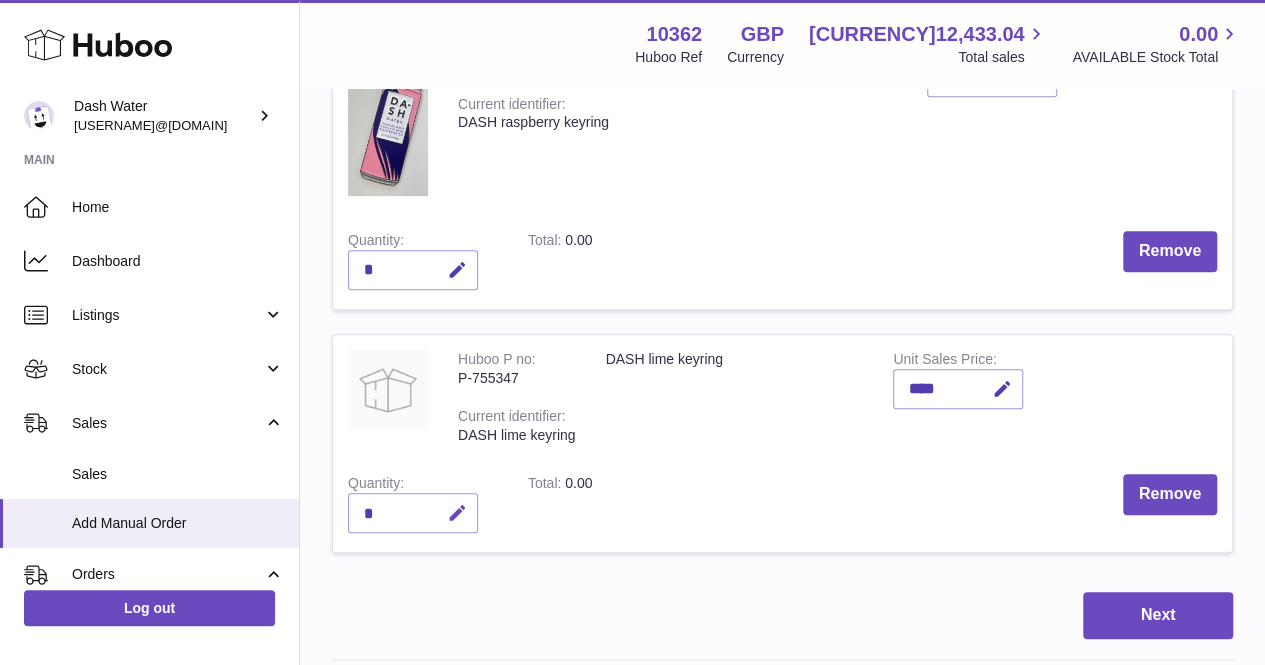 click at bounding box center [457, 513] 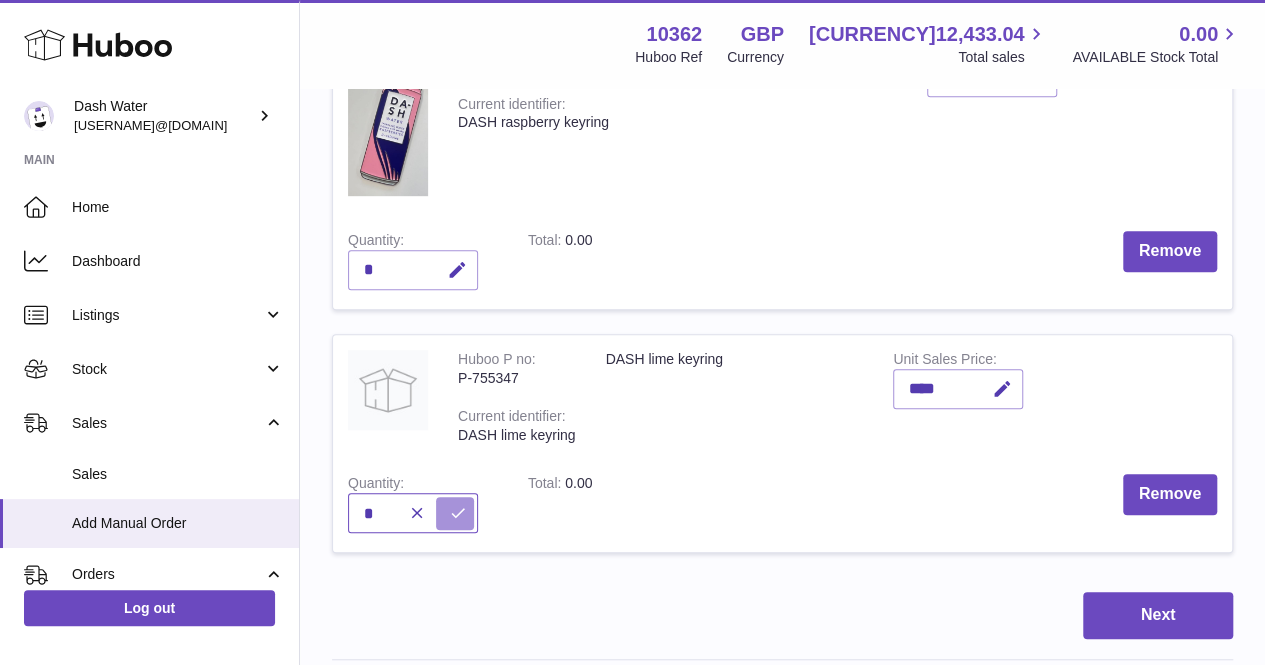 type on "*" 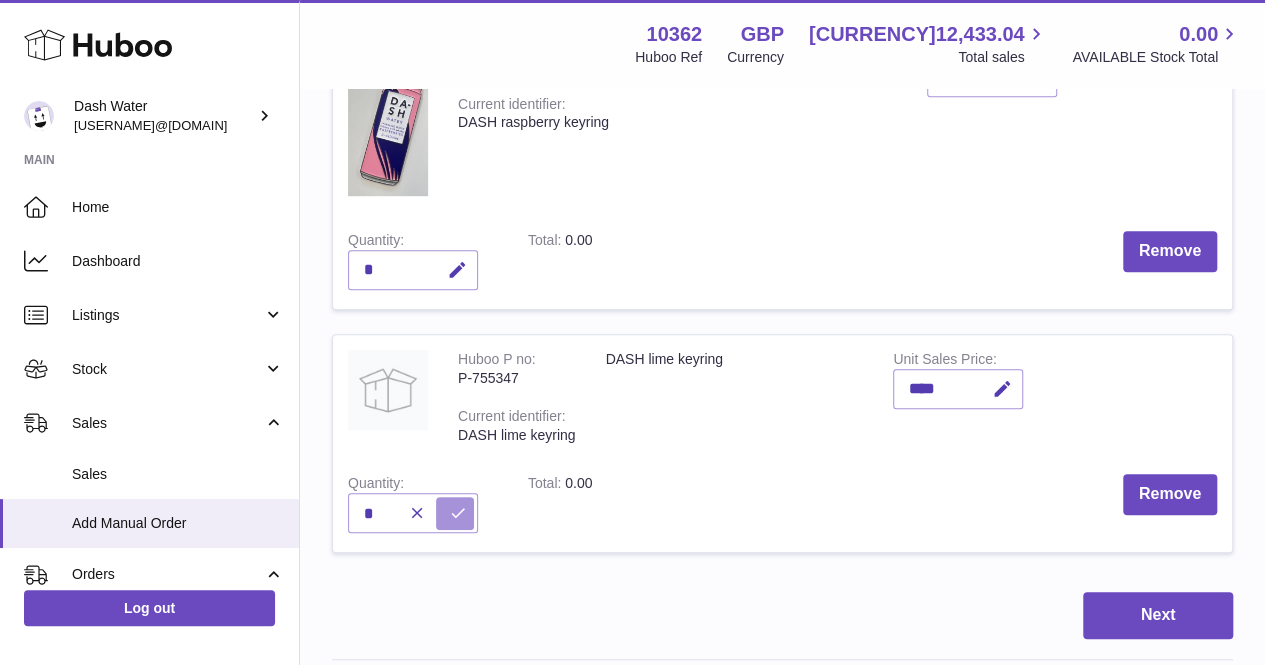 click at bounding box center [458, 513] 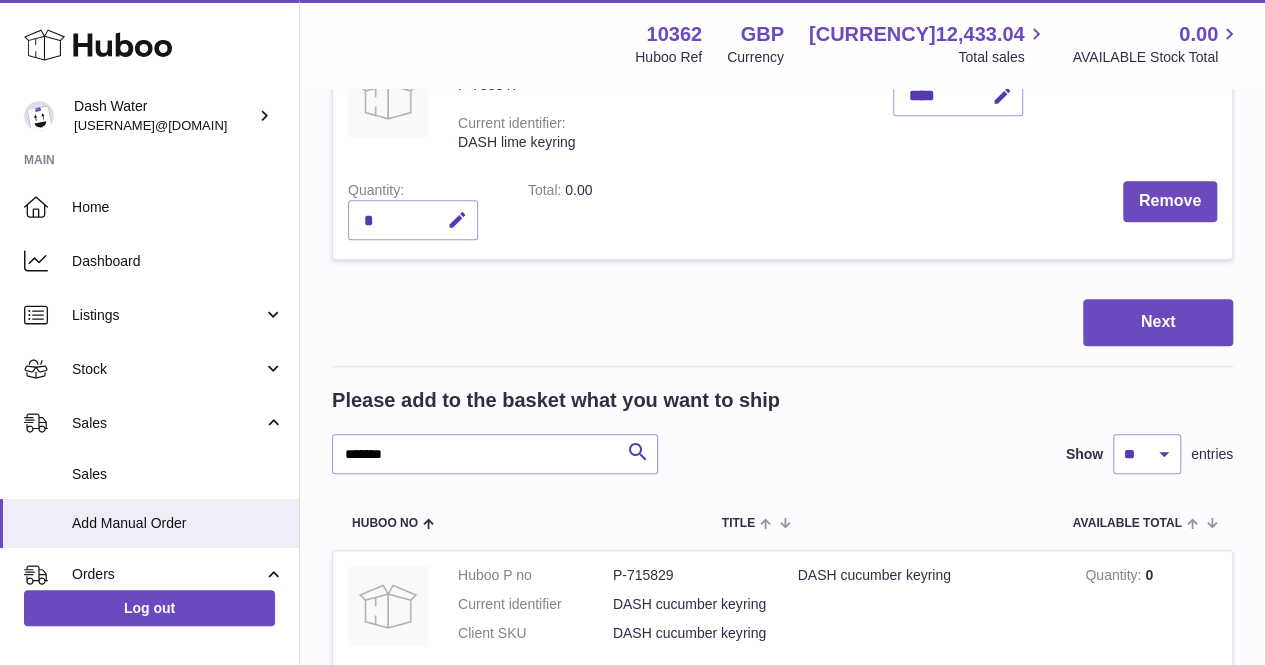 scroll, scrollTop: 781, scrollLeft: 0, axis: vertical 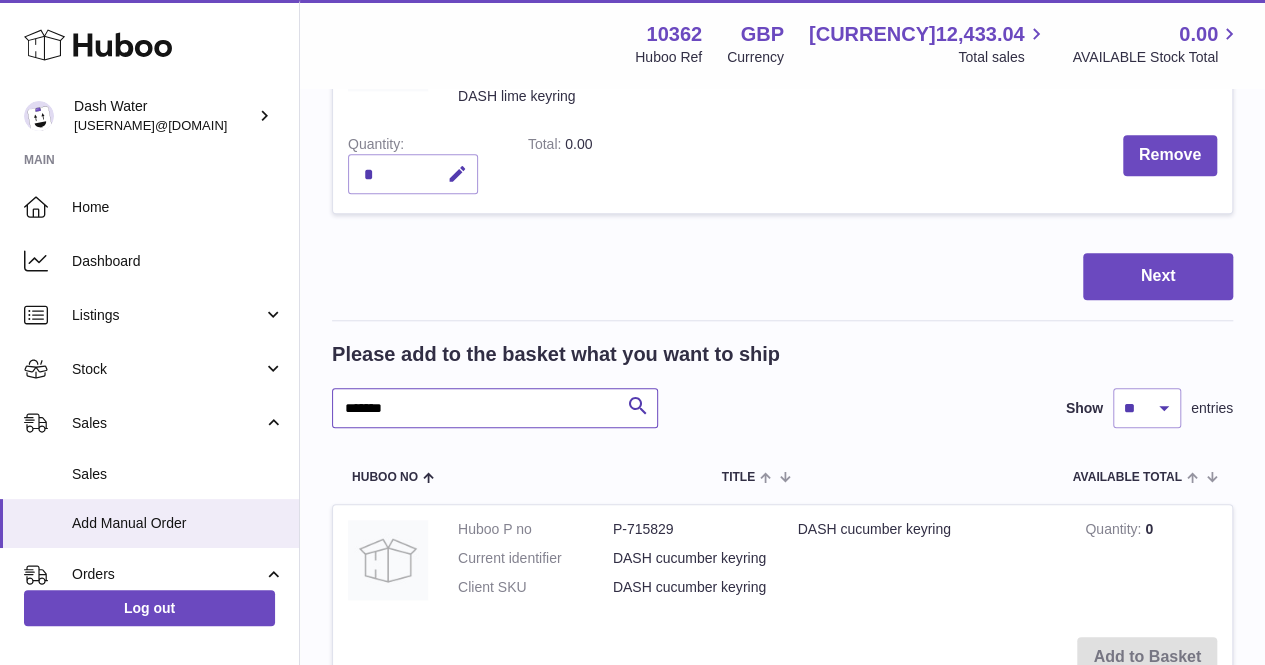 click on "*******" at bounding box center [495, 408] 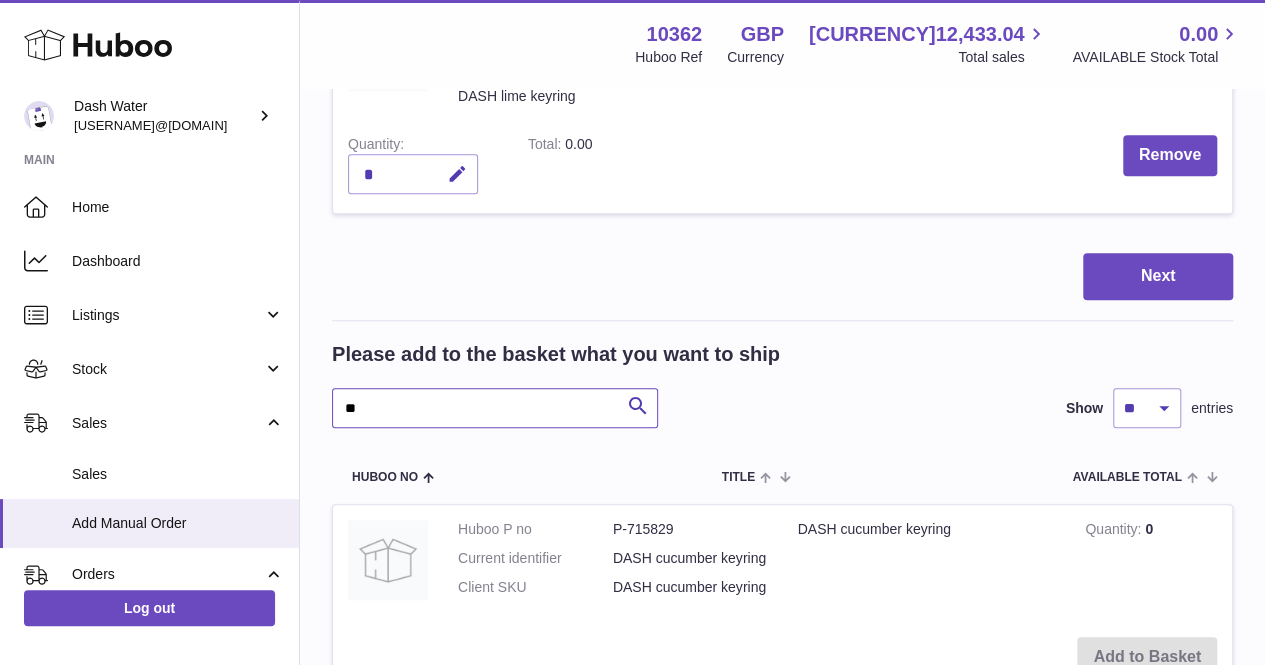 type on "*" 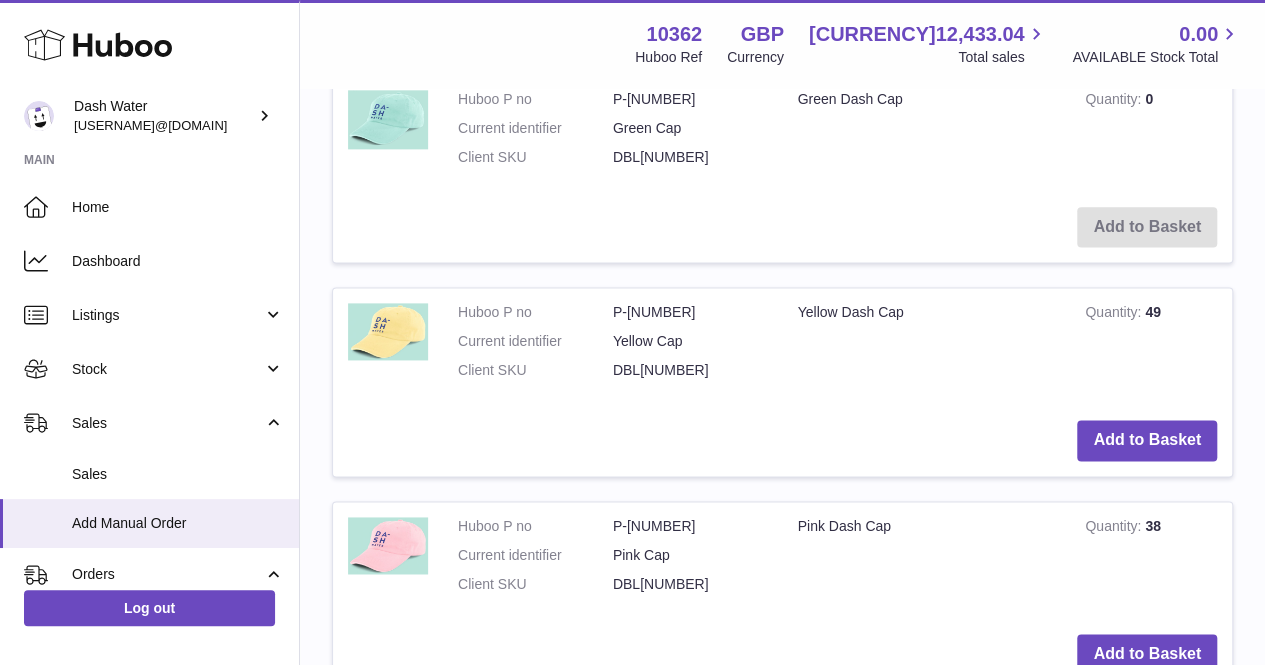 scroll, scrollTop: 1213, scrollLeft: 0, axis: vertical 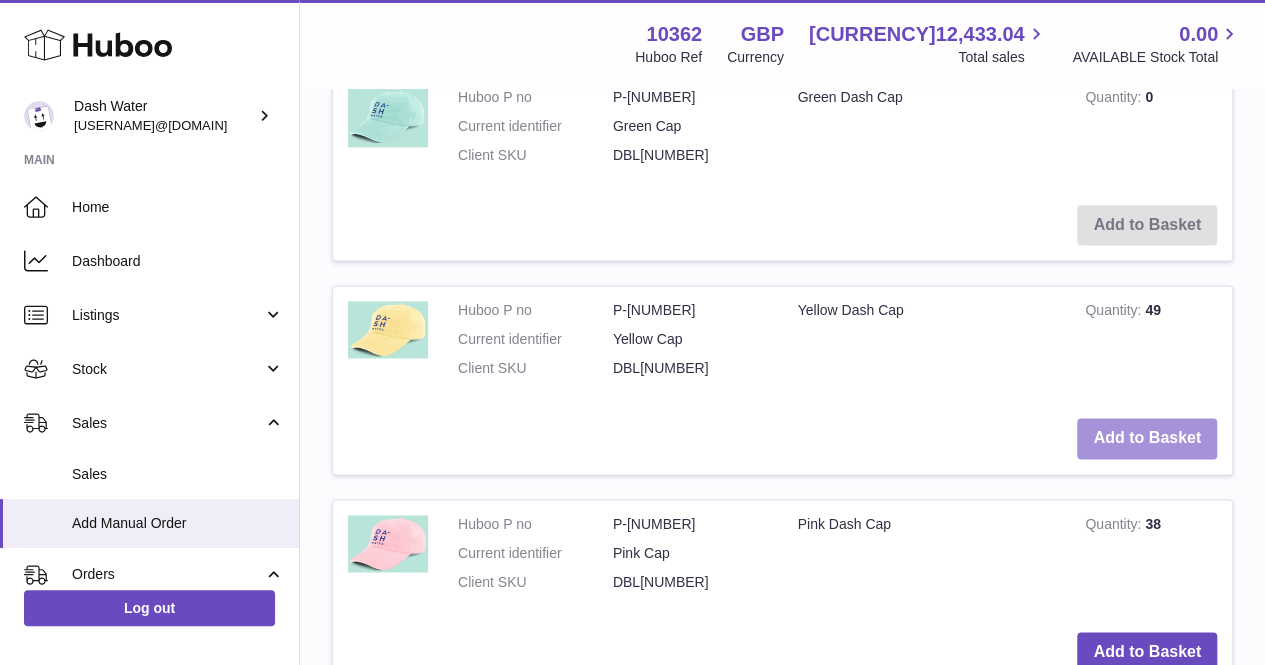 type on "***" 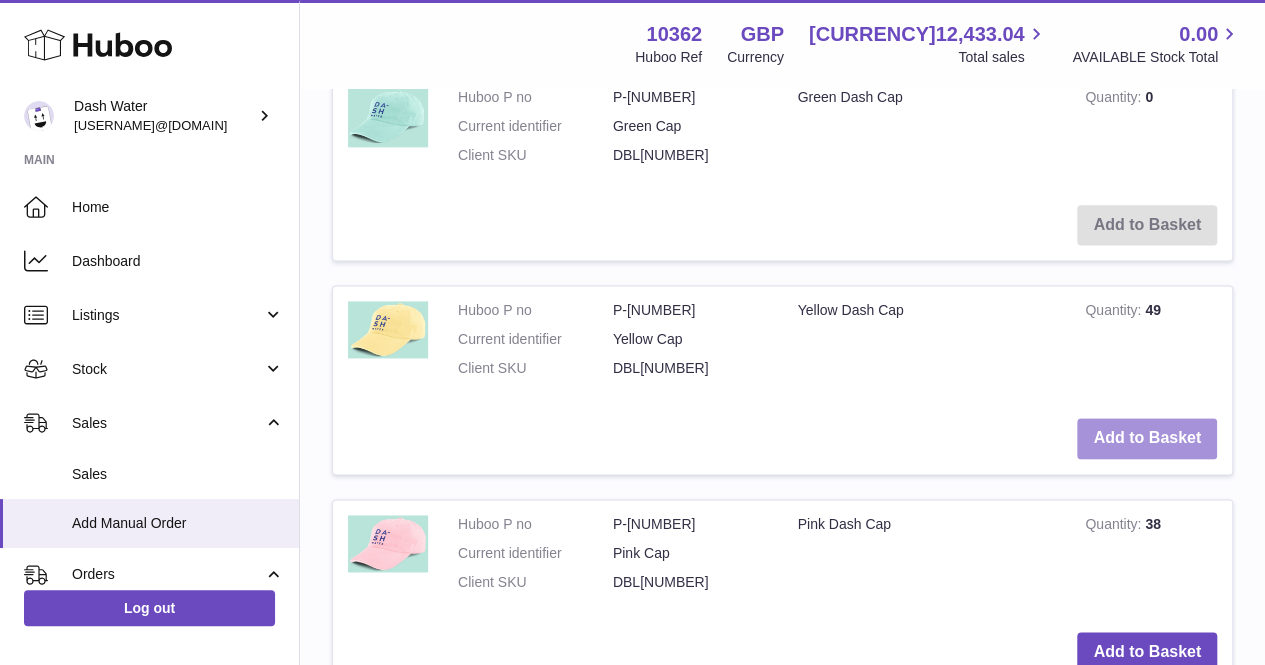 click on "Add to Basket" at bounding box center (1147, 438) 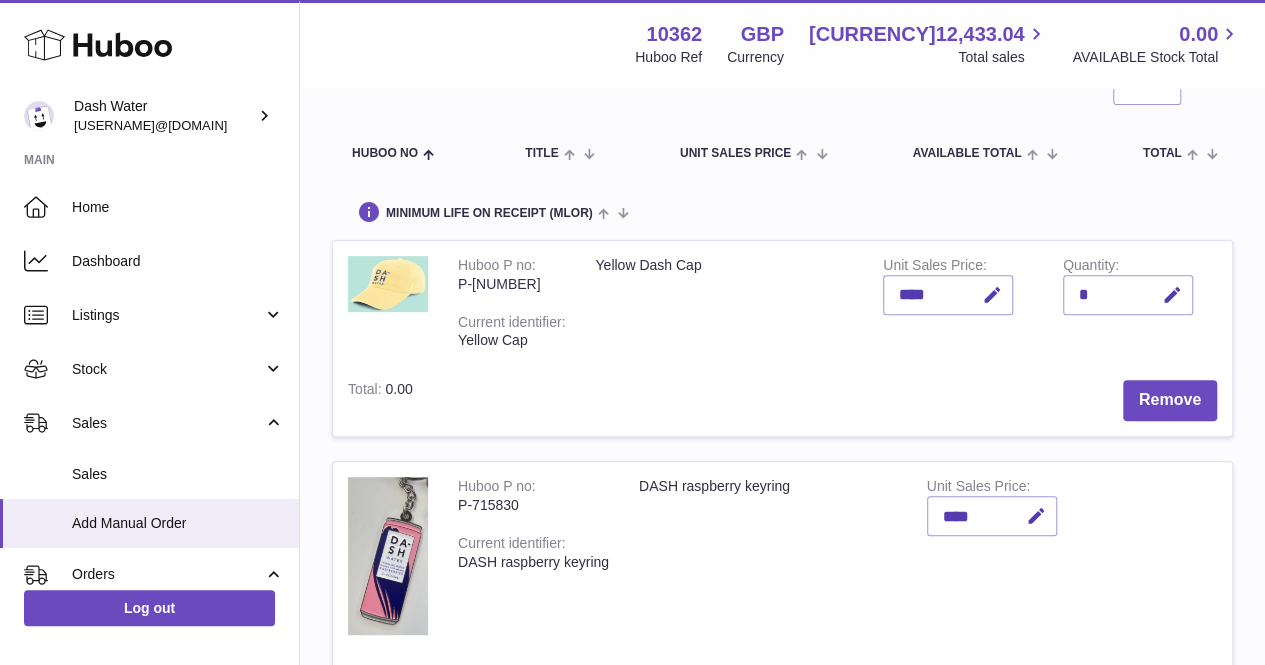 scroll, scrollTop: 222, scrollLeft: 0, axis: vertical 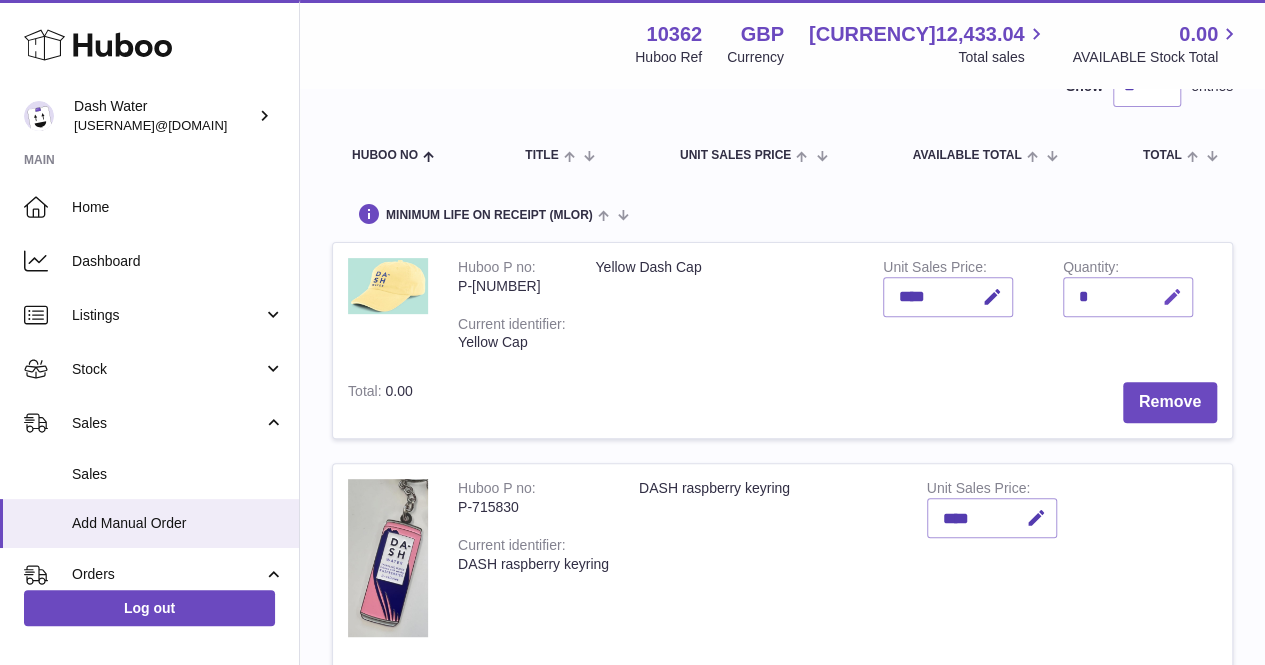 click at bounding box center [1172, 297] 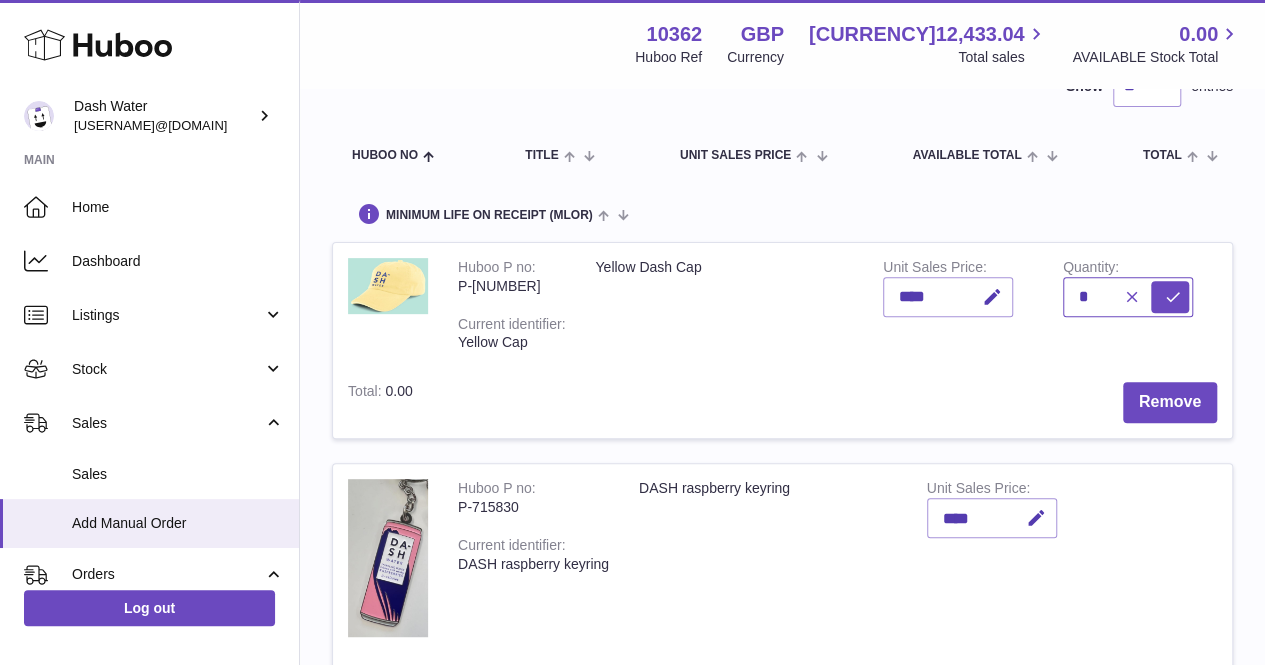 type on "*" 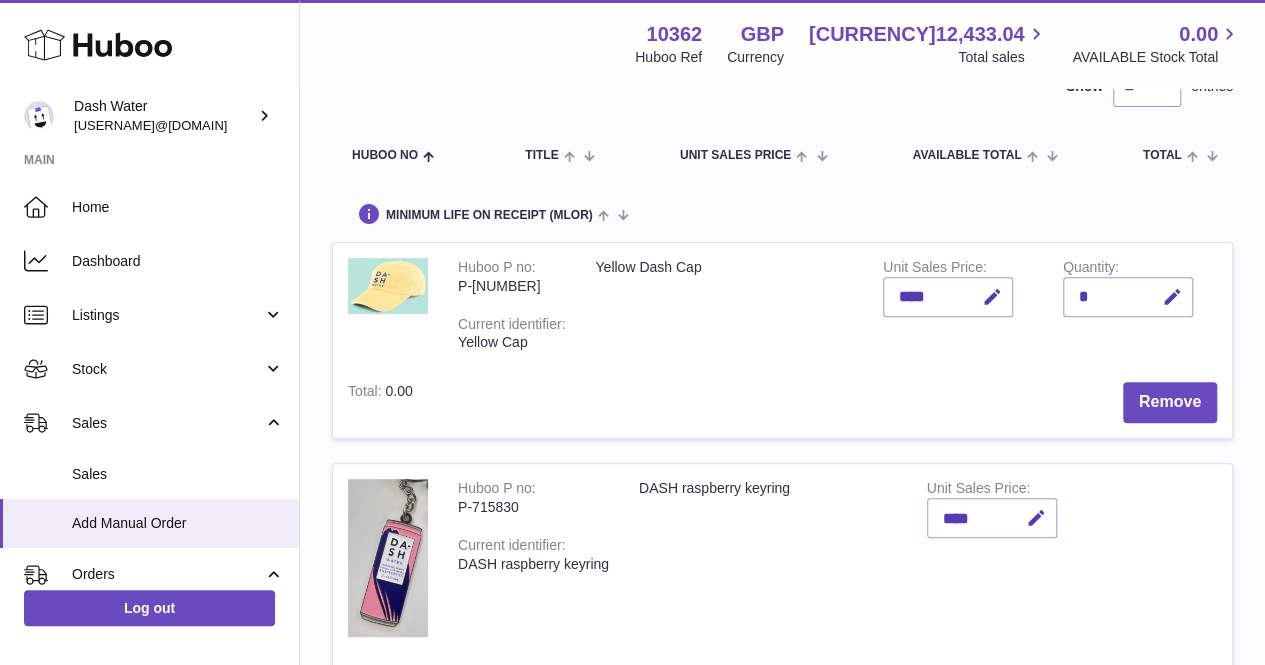 click on "Quantity
*" at bounding box center [1138, 305] 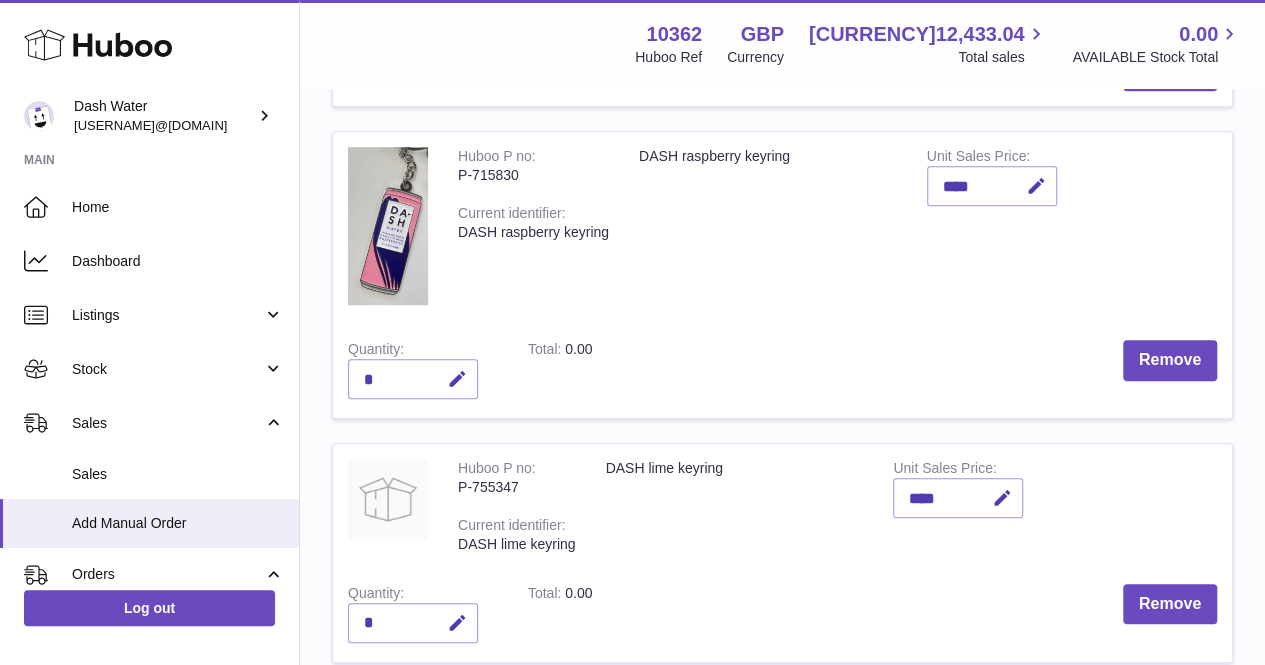 scroll, scrollTop: 722, scrollLeft: 0, axis: vertical 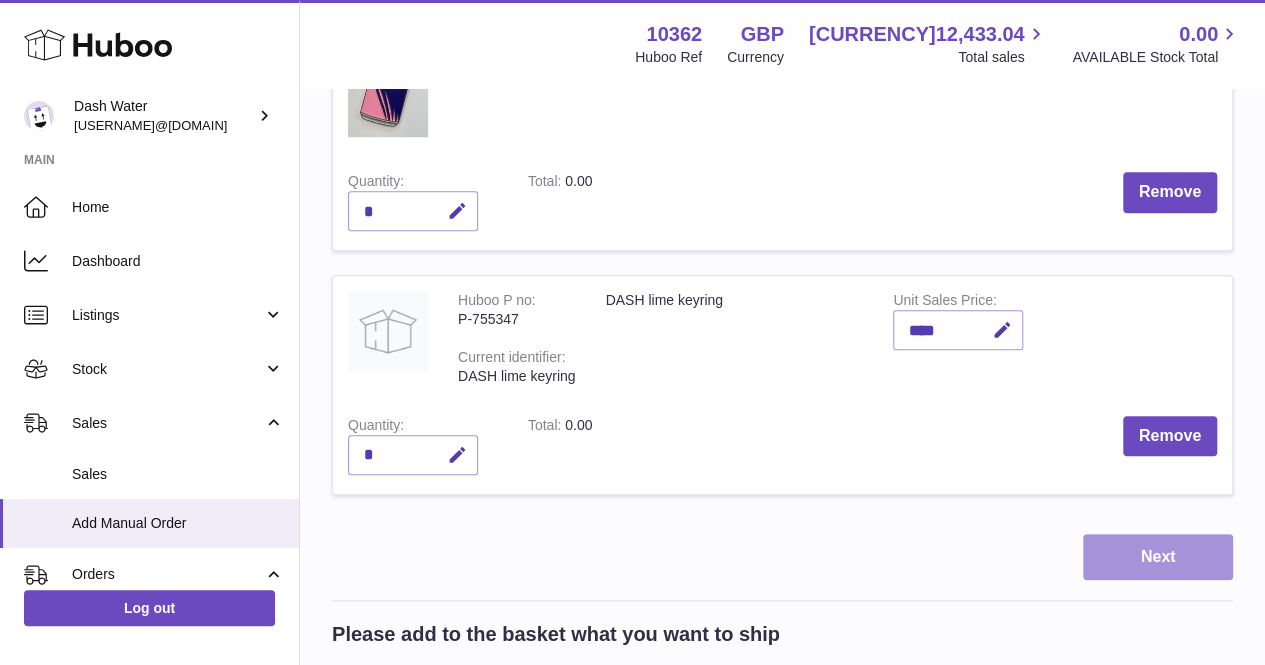 click on "Next" at bounding box center [1158, 557] 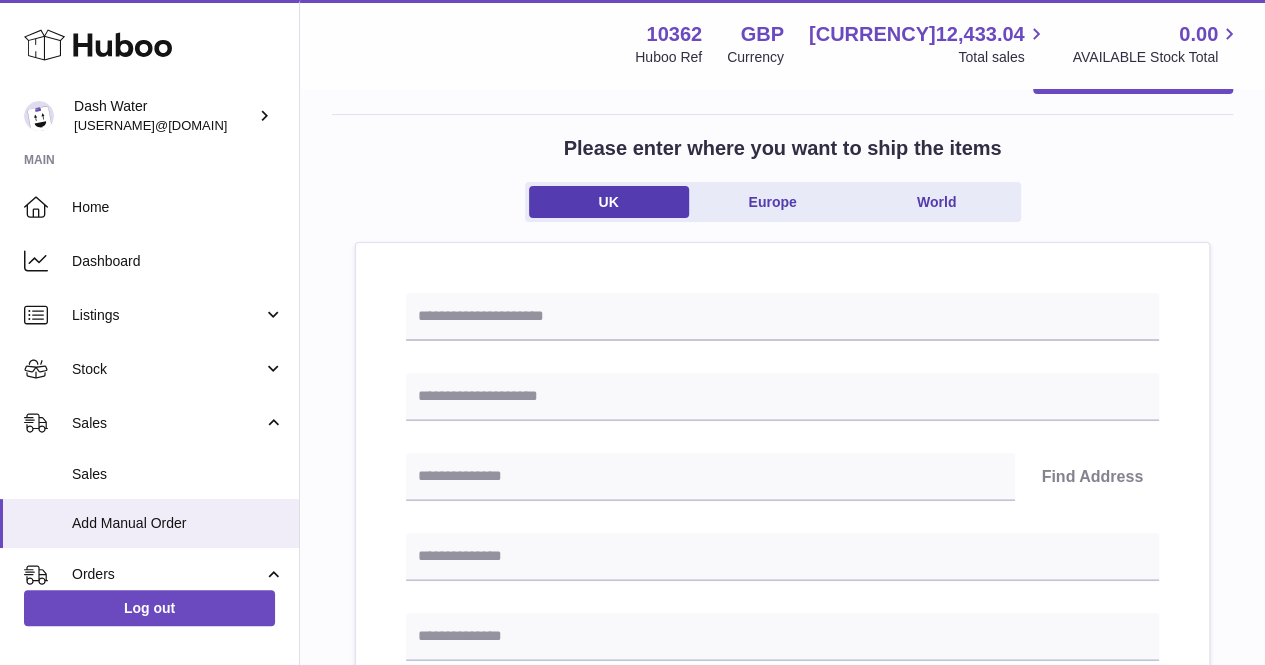 scroll, scrollTop: 130, scrollLeft: 0, axis: vertical 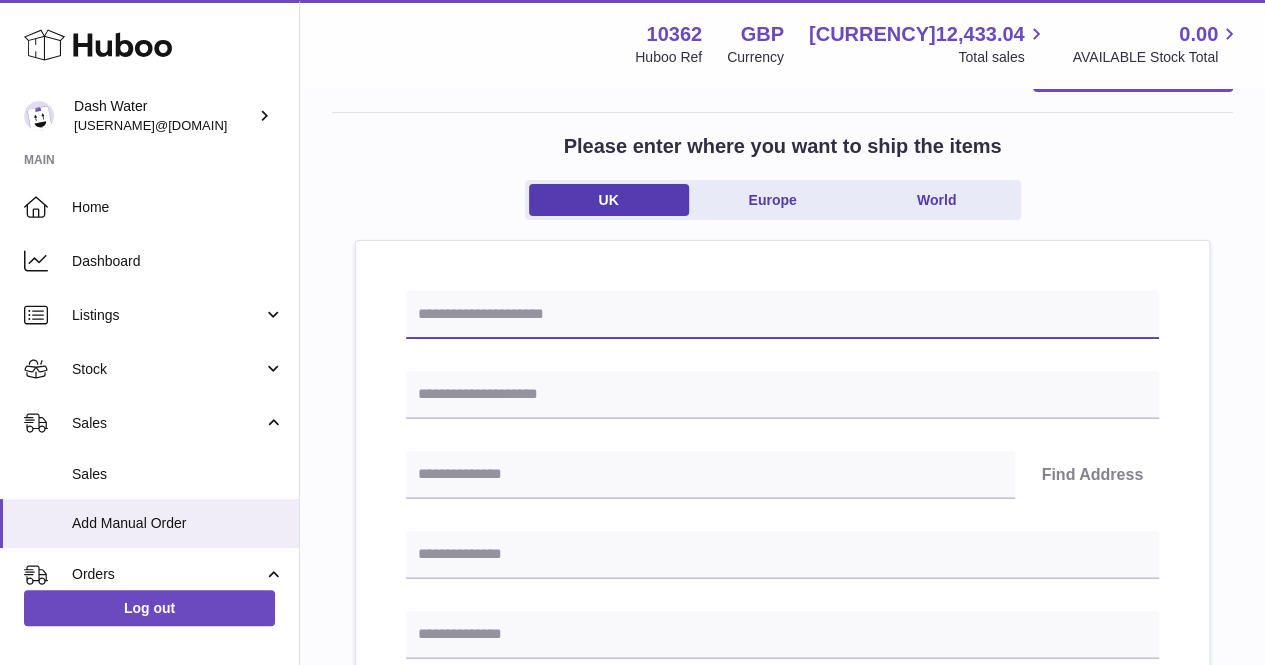 click at bounding box center (782, 315) 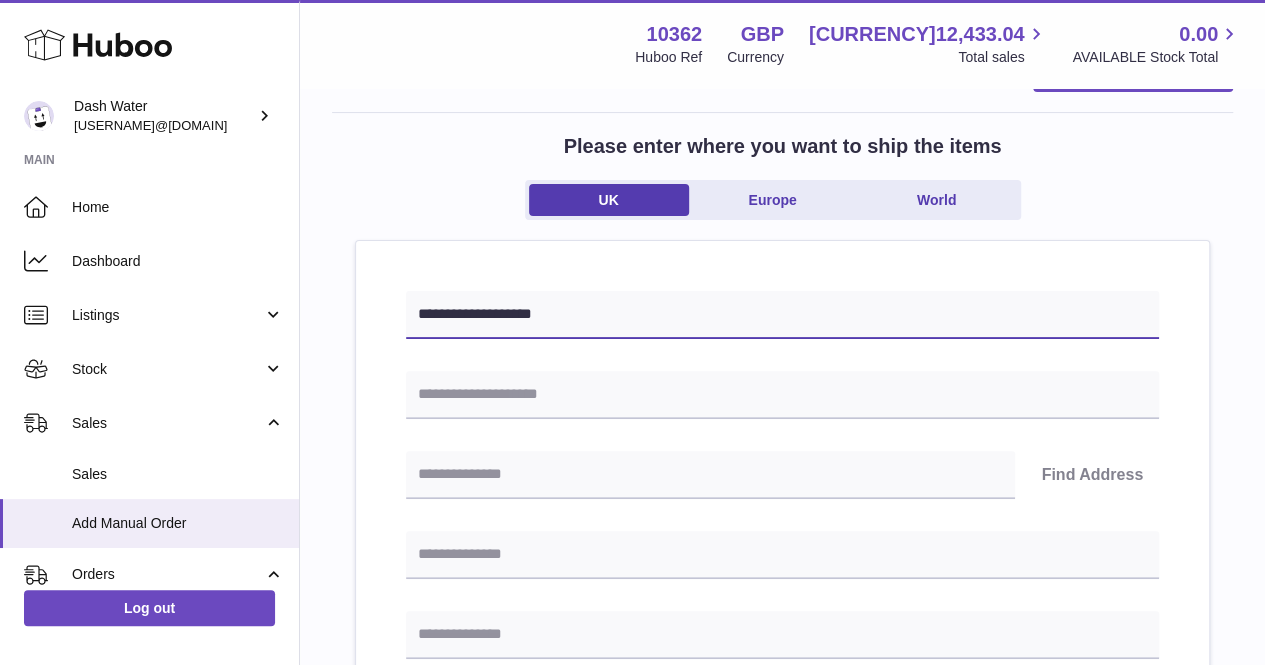 type on "**********" 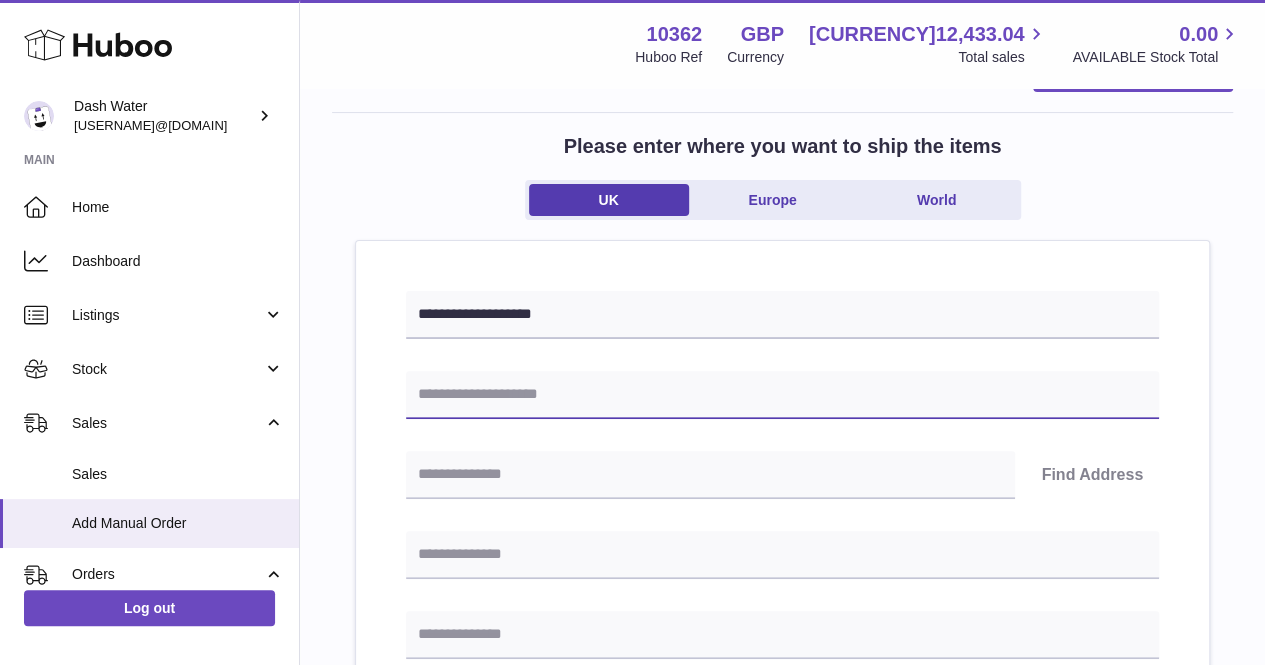 click at bounding box center [782, 395] 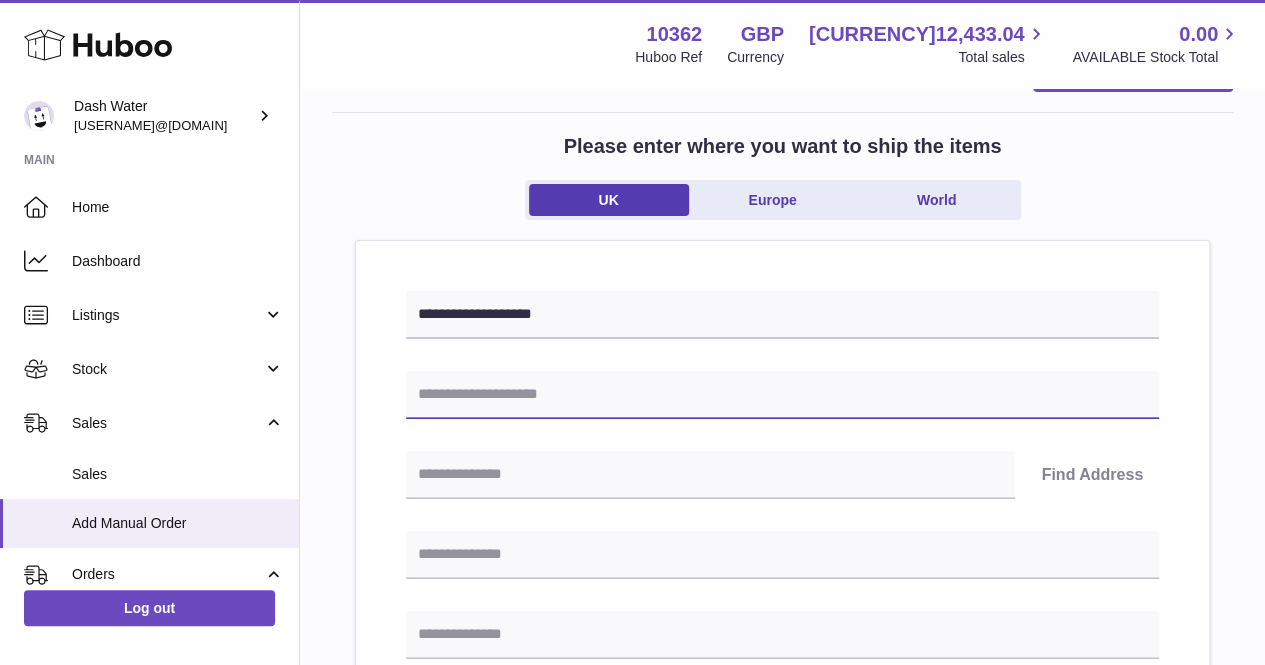 type on "**********" 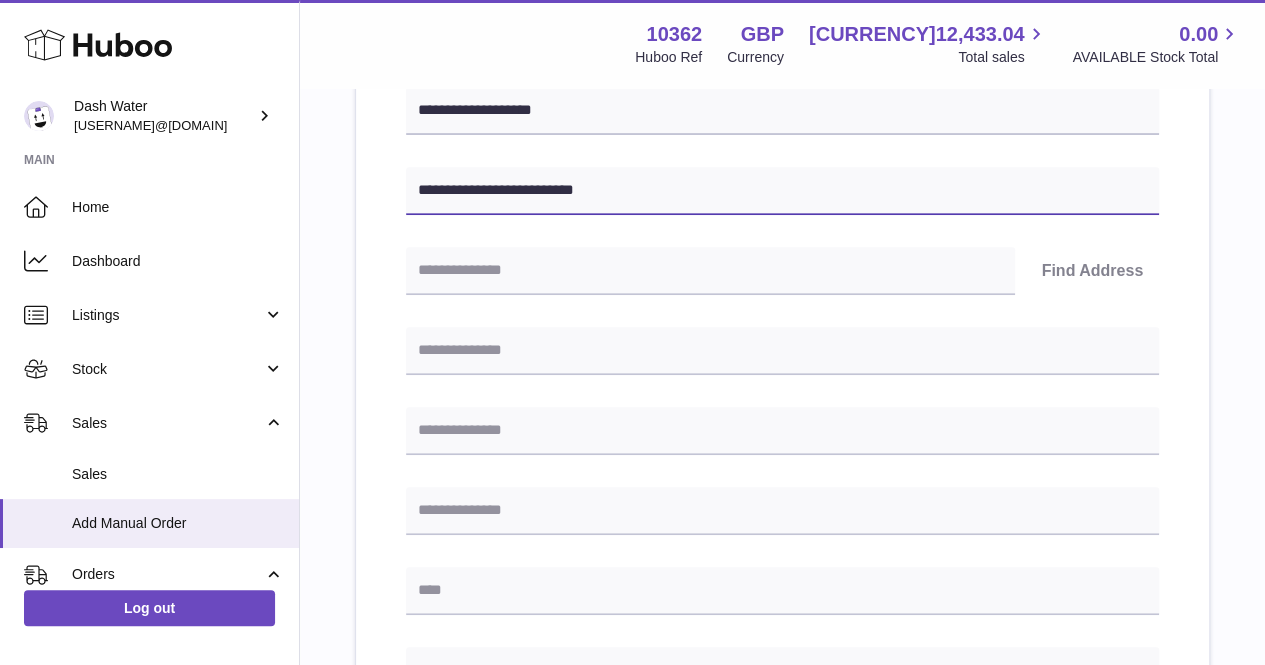 scroll, scrollTop: 355, scrollLeft: 0, axis: vertical 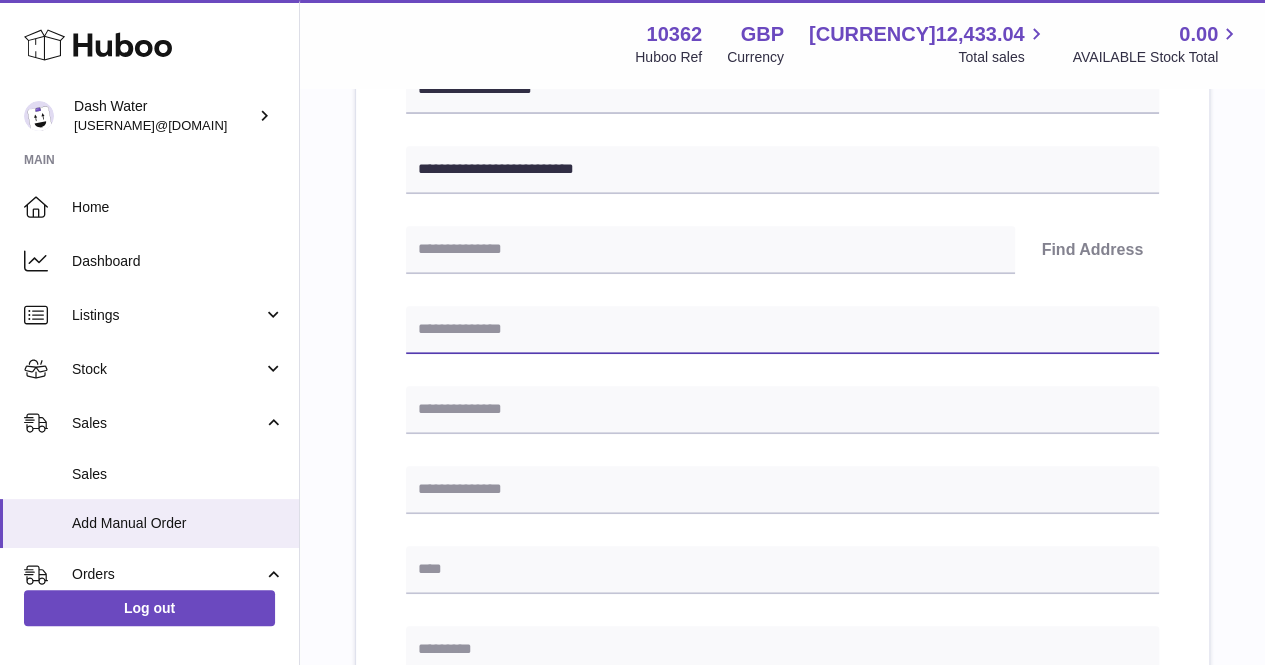 click at bounding box center [782, 330] 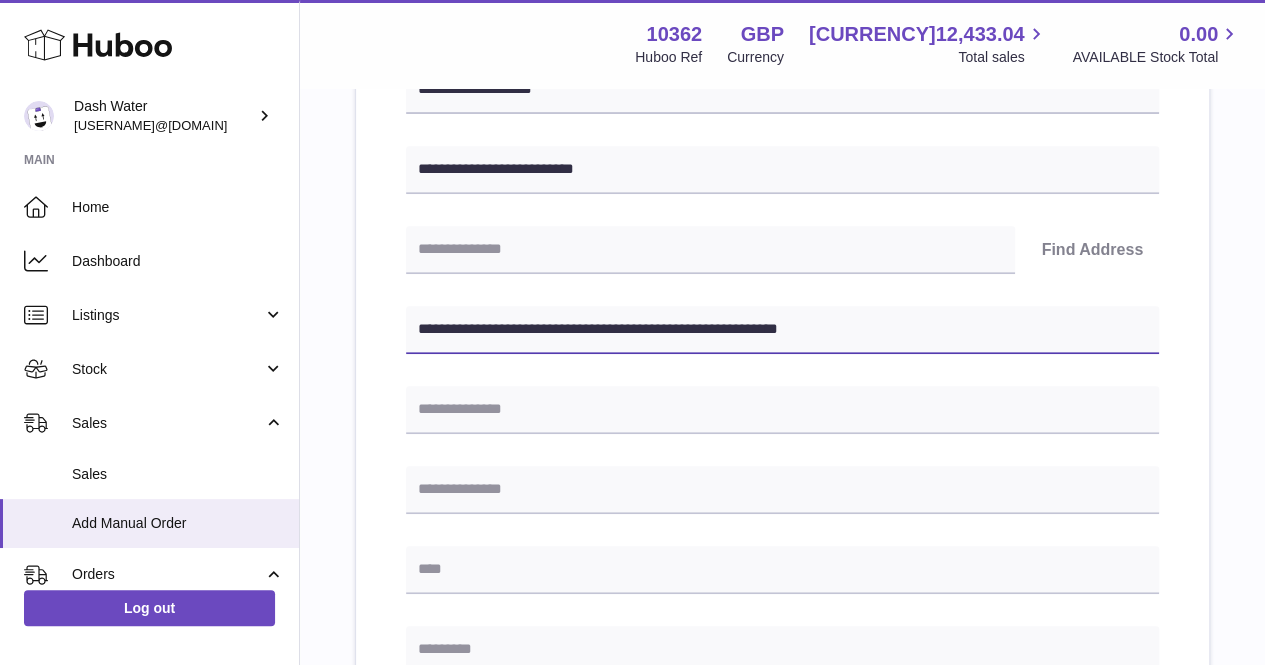 drag, startPoint x: 877, startPoint y: 285, endPoint x: 558, endPoint y: 279, distance: 319.05643 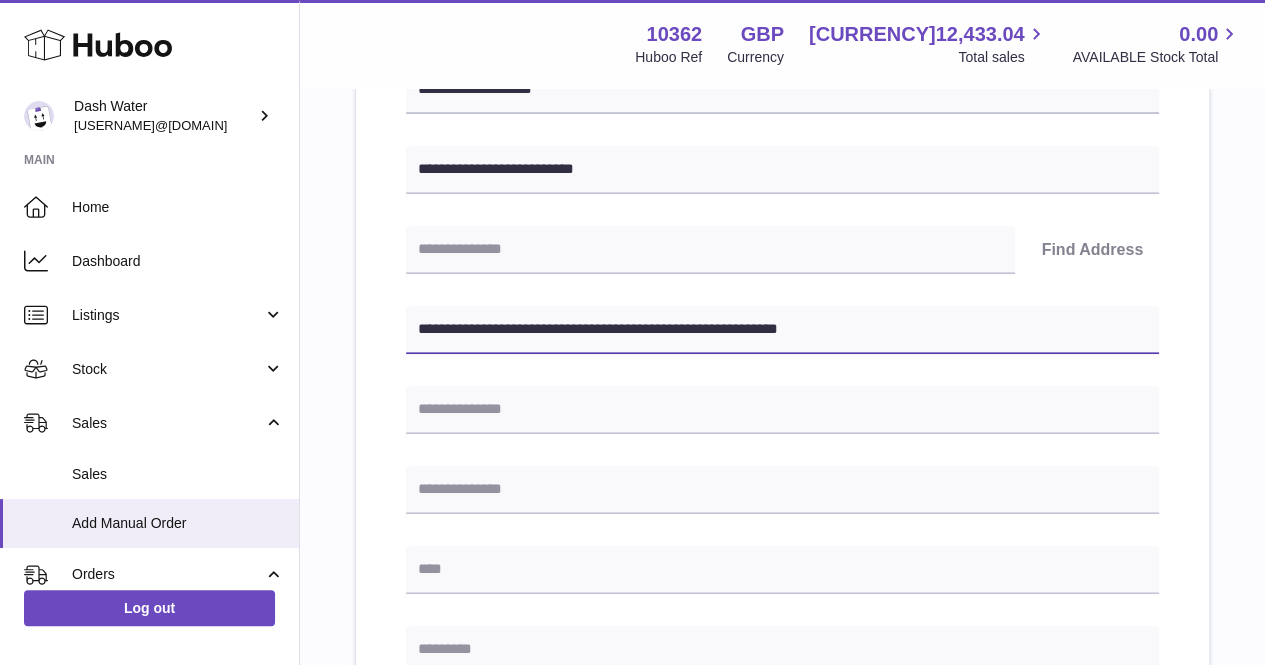 click on "**********" at bounding box center [782, 330] 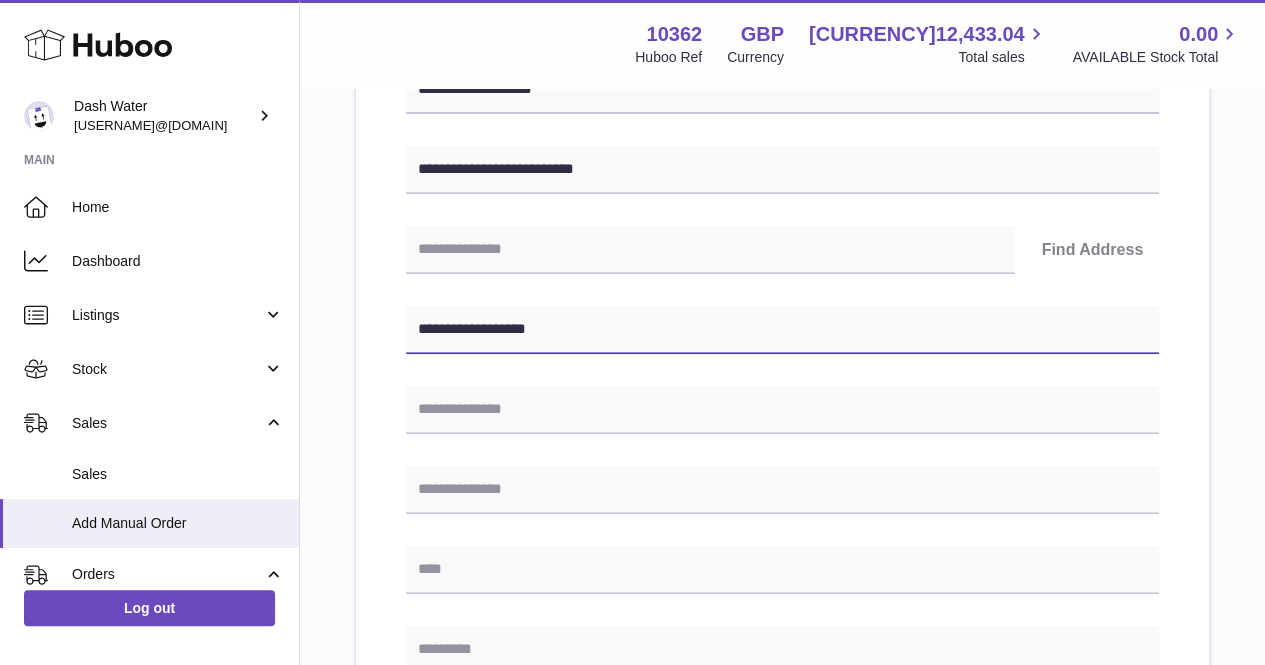 type on "**********" 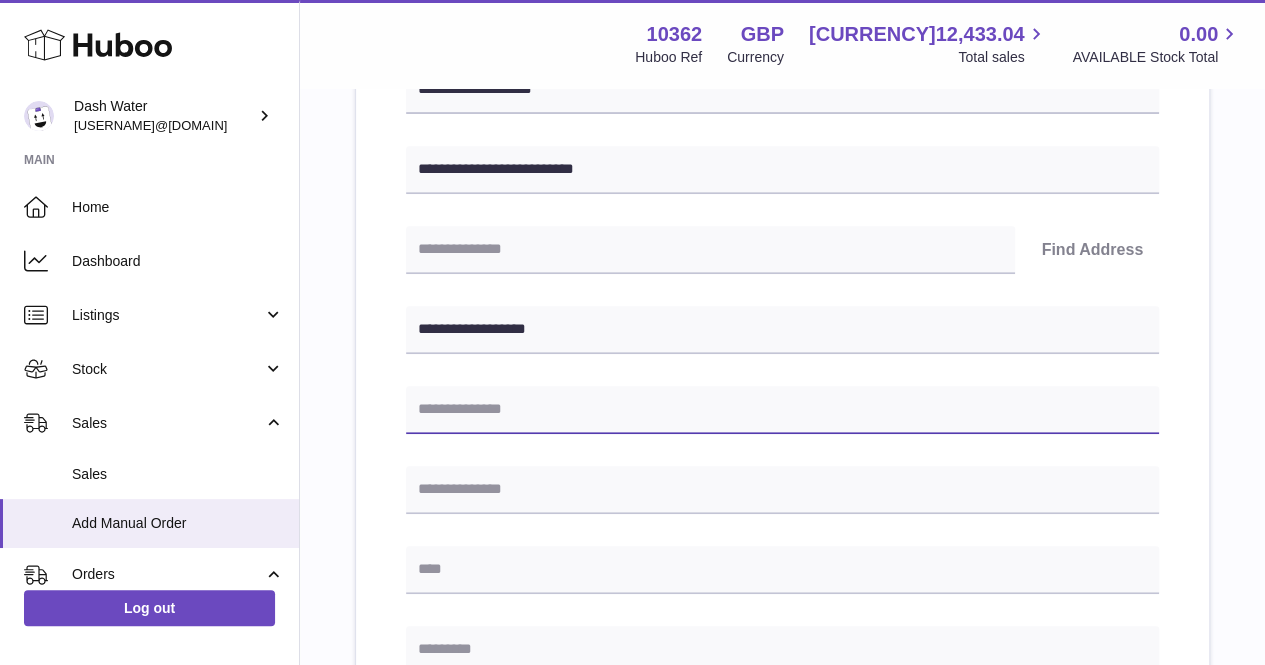 click at bounding box center (782, 410) 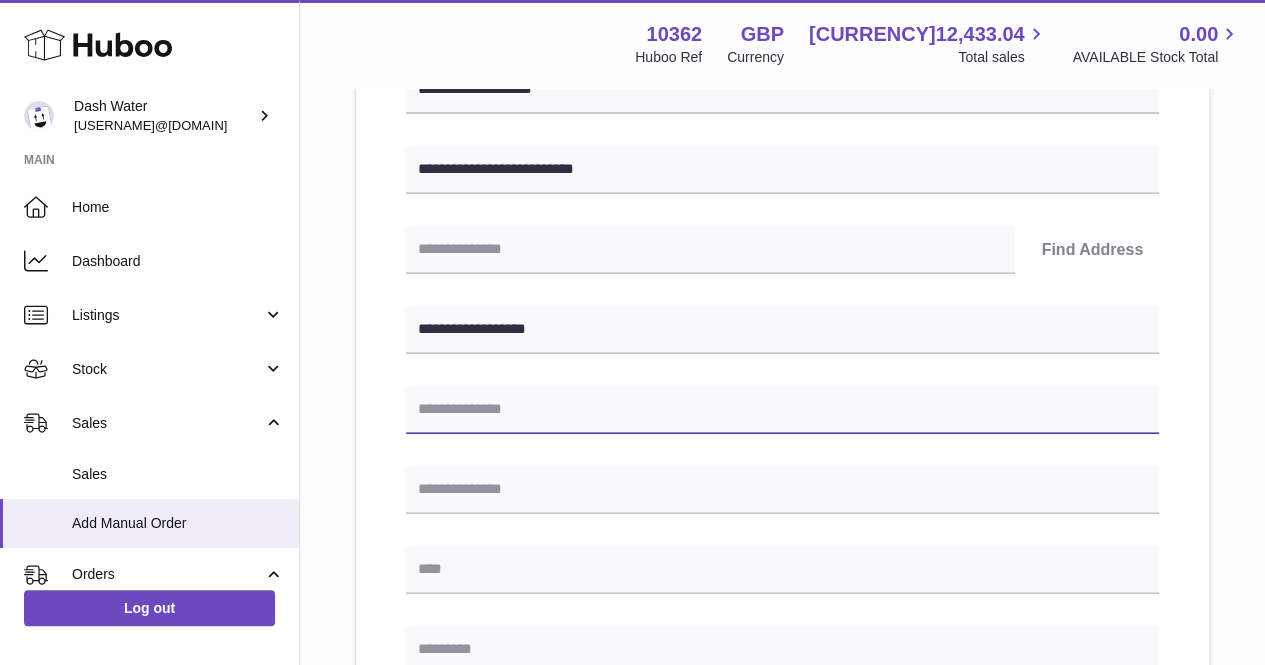 paste on "**********" 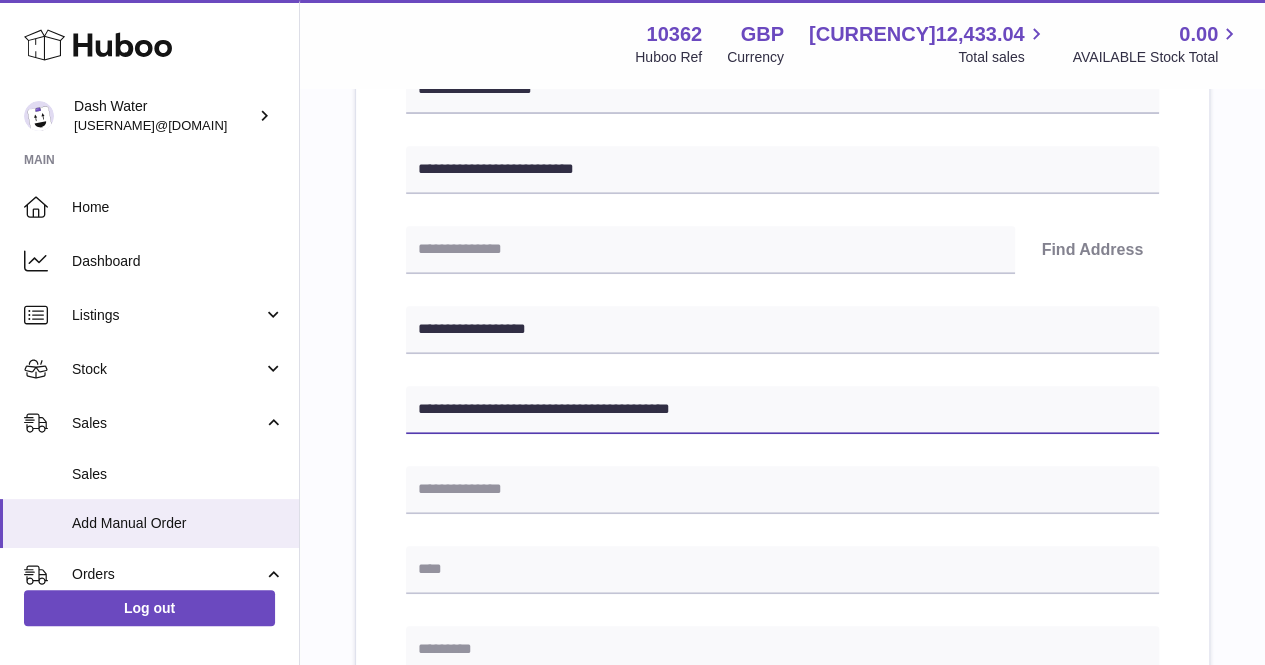 click on "**********" at bounding box center [782, 410] 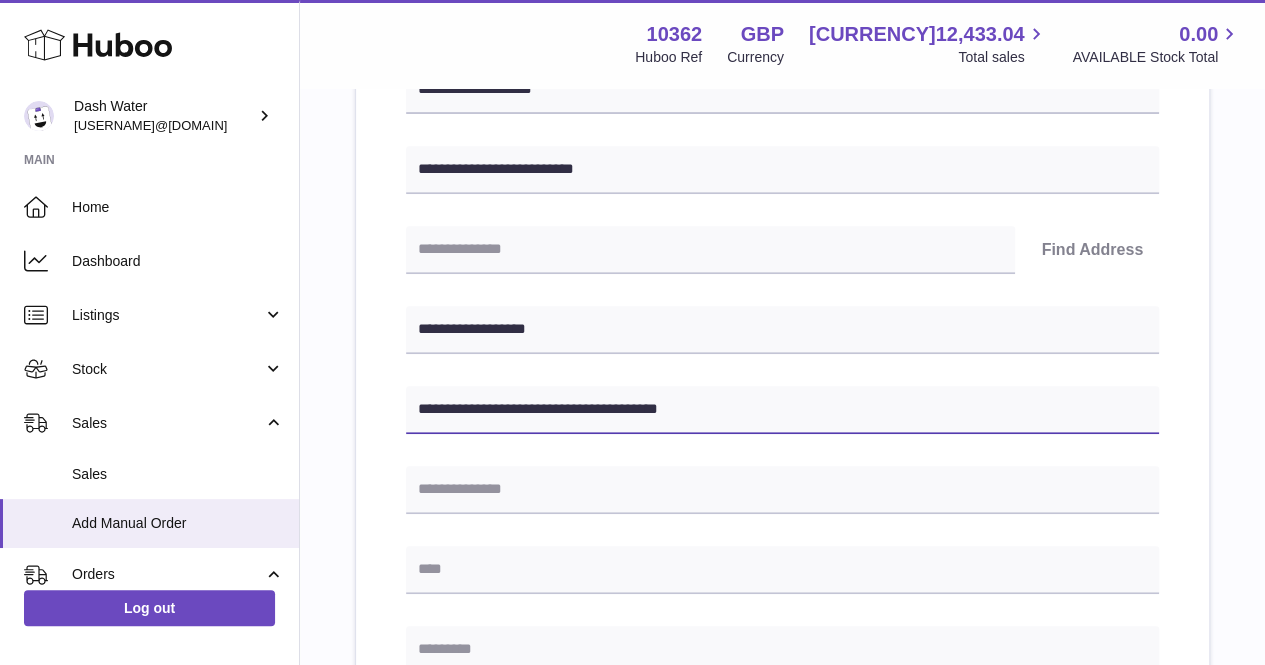 drag, startPoint x: 689, startPoint y: 367, endPoint x: 646, endPoint y: 353, distance: 45.221676 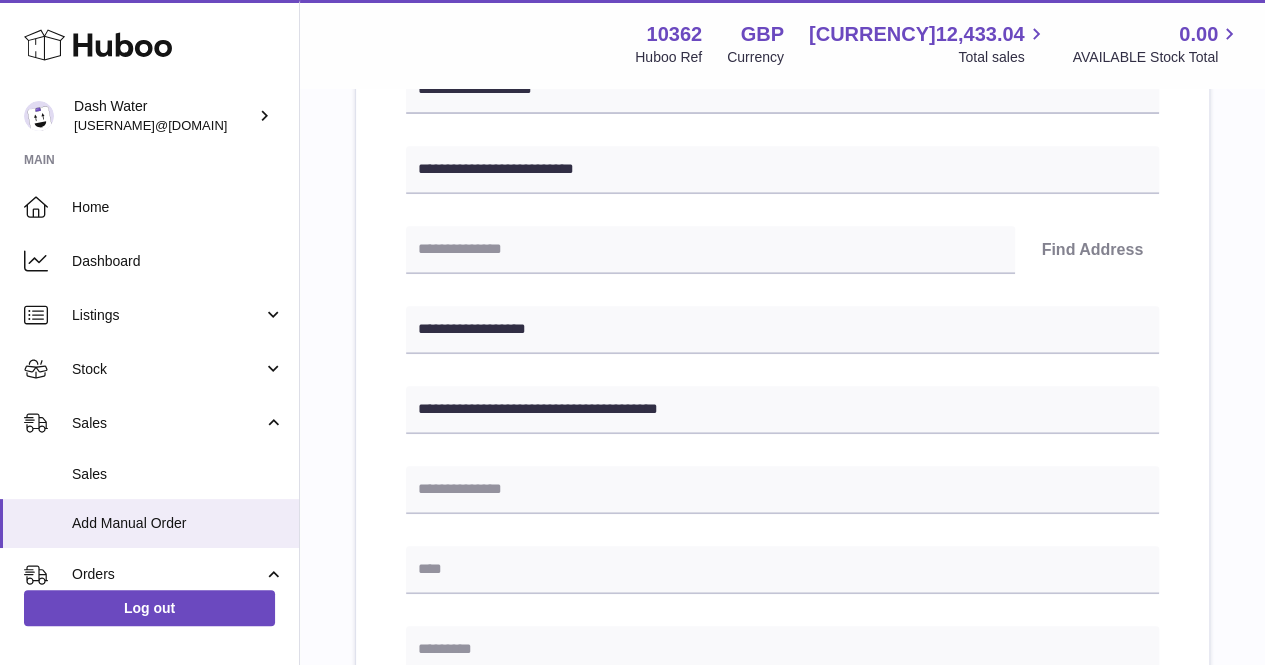 click at bounding box center (782, 650) 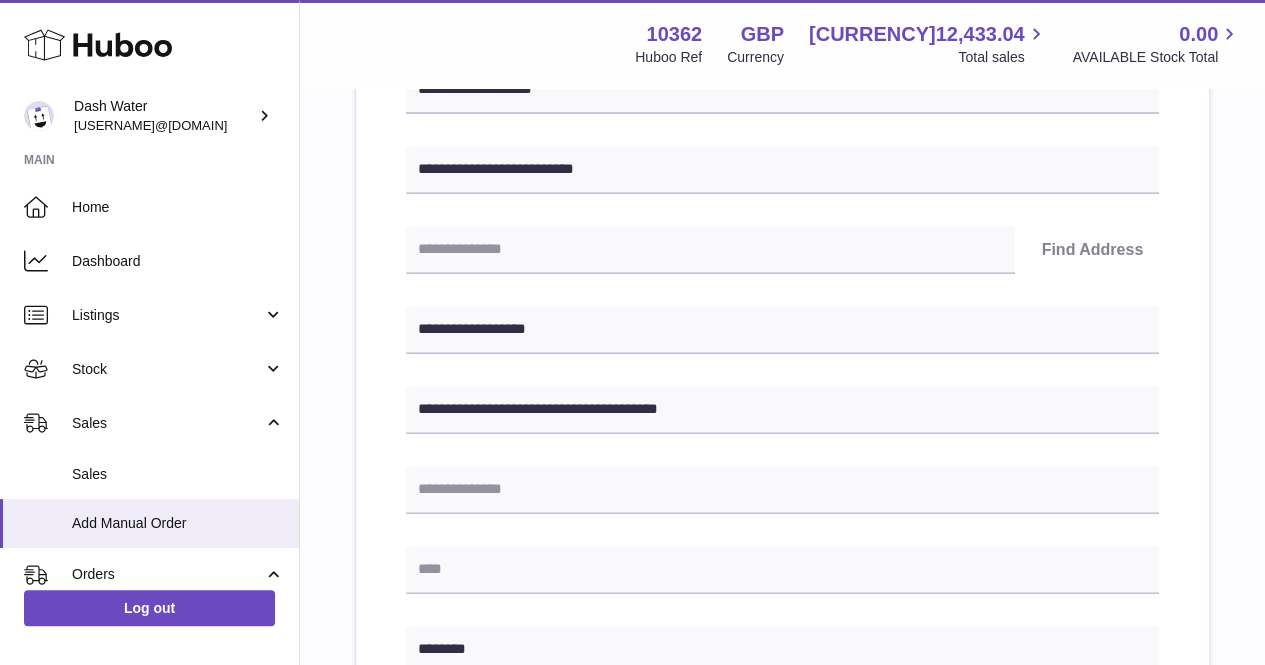 type on "********" 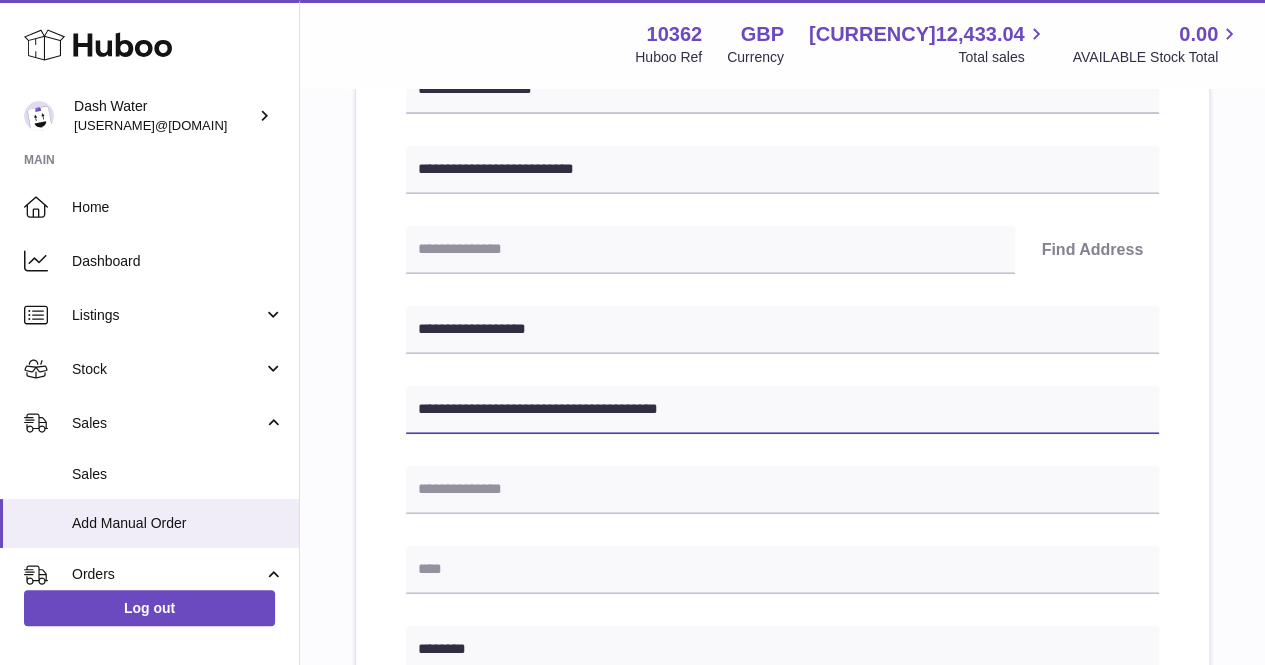 drag, startPoint x: 728, startPoint y: 374, endPoint x: 570, endPoint y: 370, distance: 158.05063 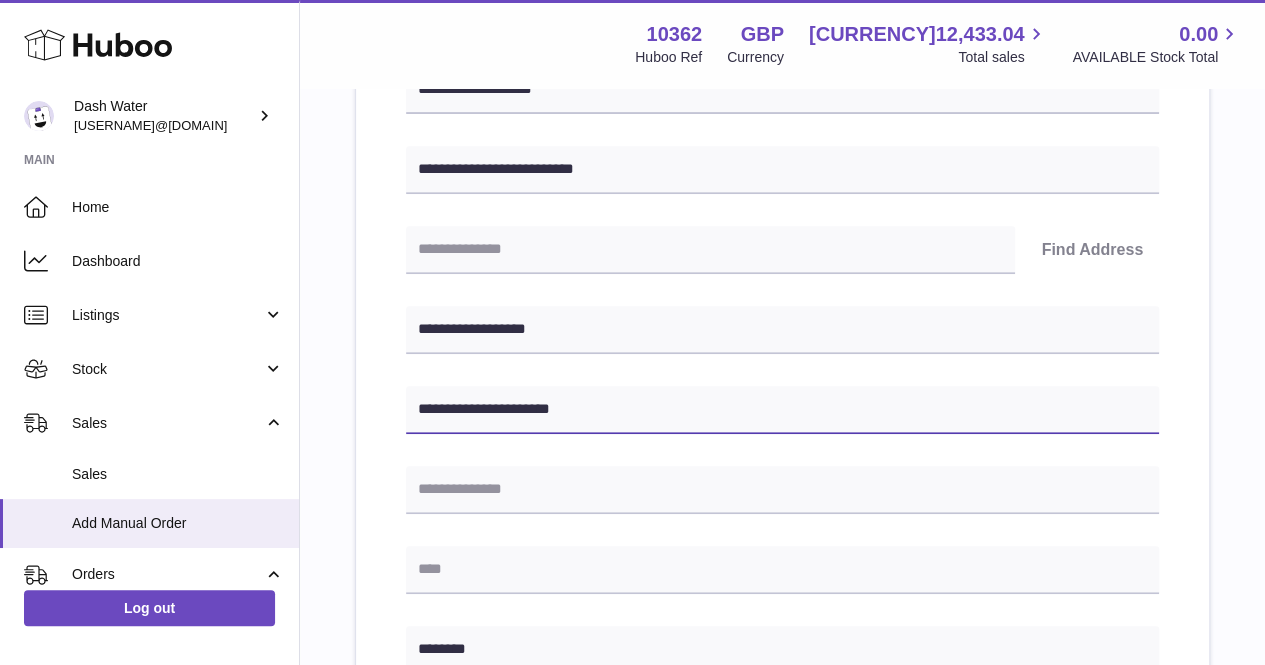 type on "**********" 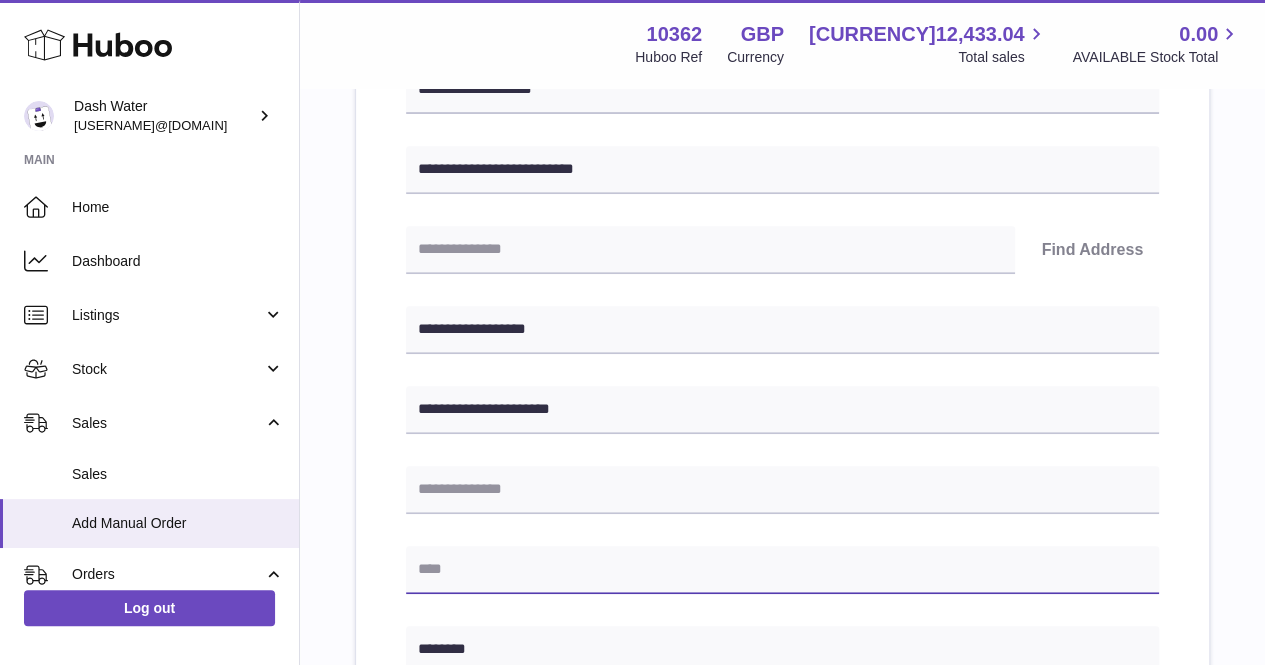 click at bounding box center [782, 570] 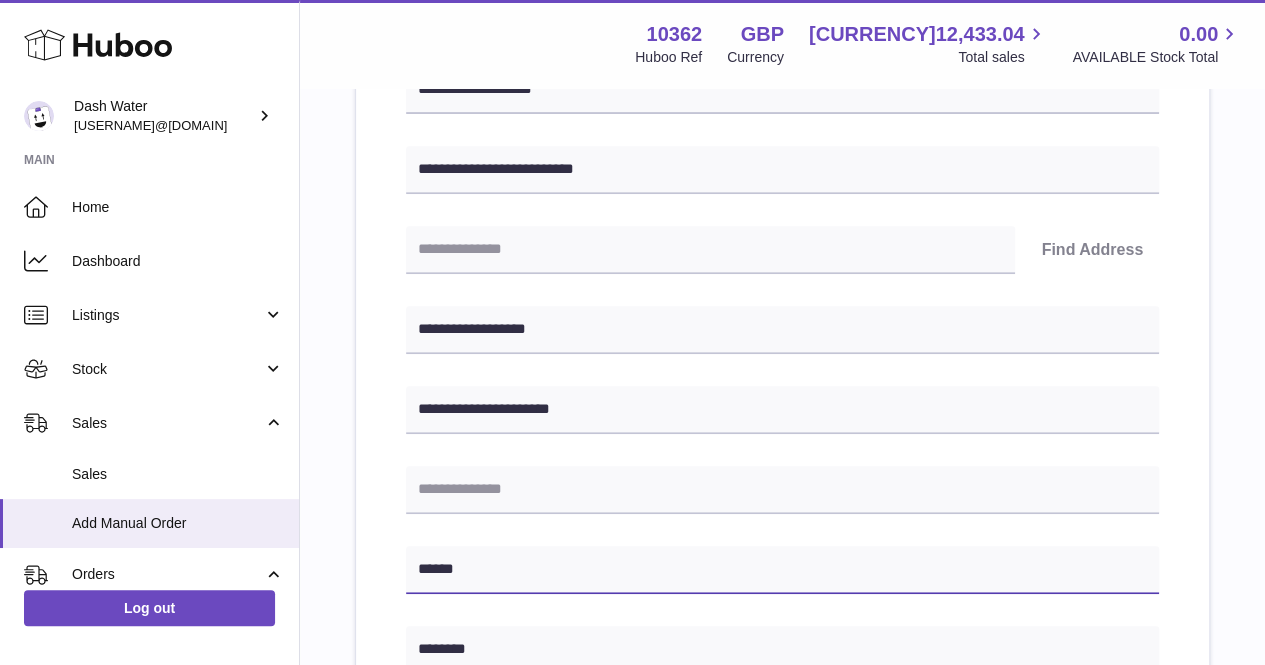 type on "******" 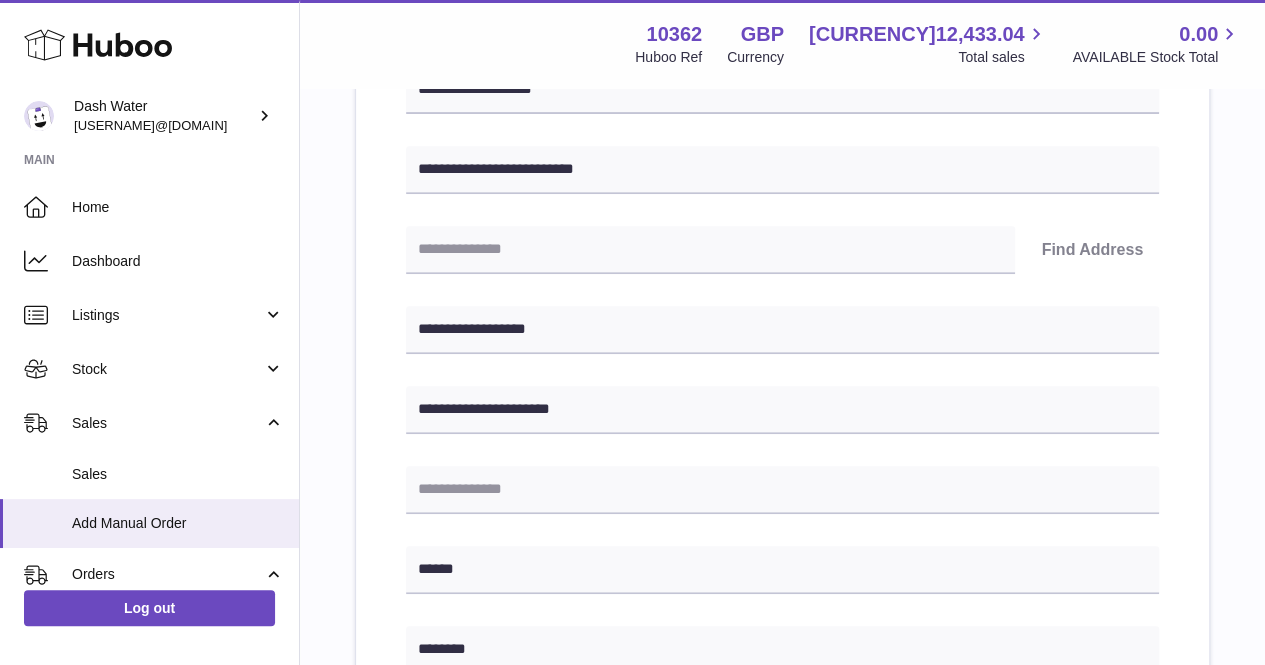 click on "**********" at bounding box center (782, 647) 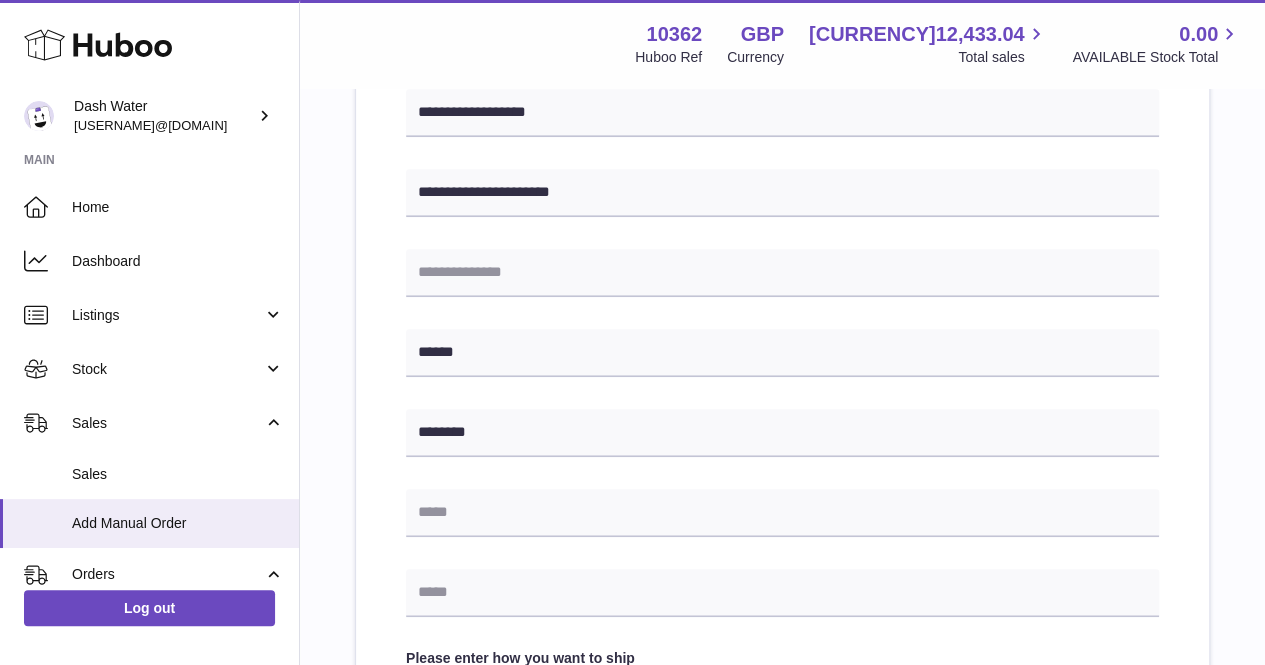 scroll, scrollTop: 580, scrollLeft: 0, axis: vertical 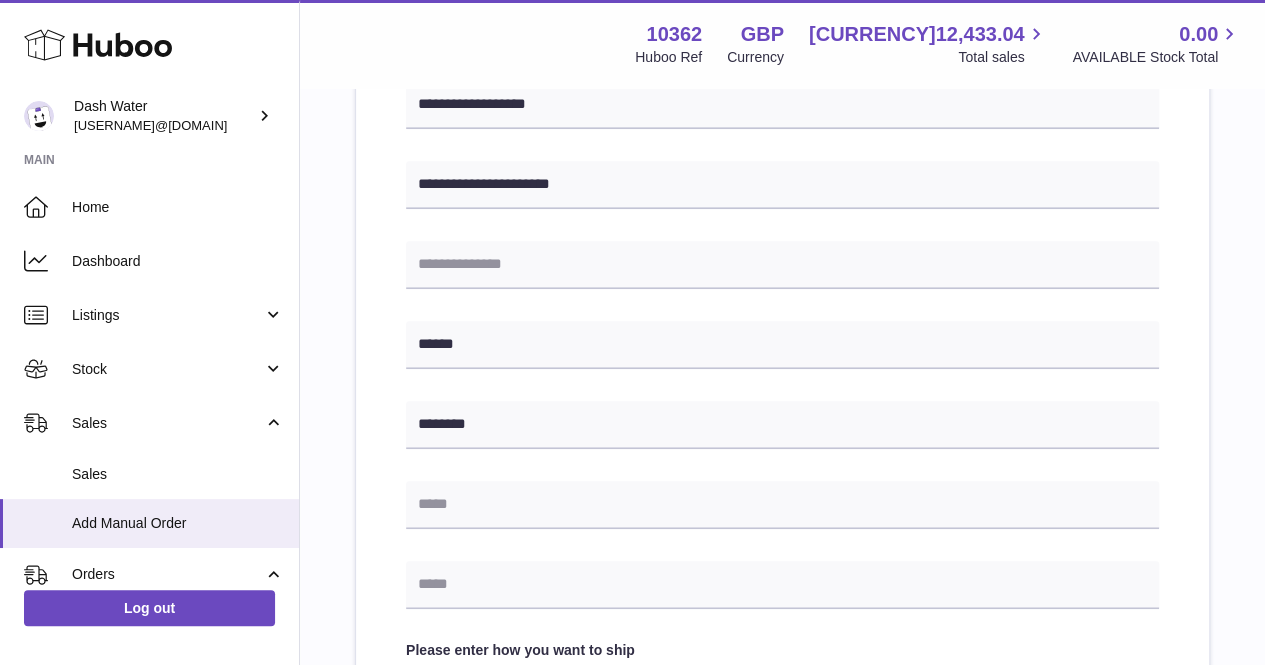 drag, startPoint x: 839, startPoint y: 579, endPoint x: 836, endPoint y: 567, distance: 12.369317 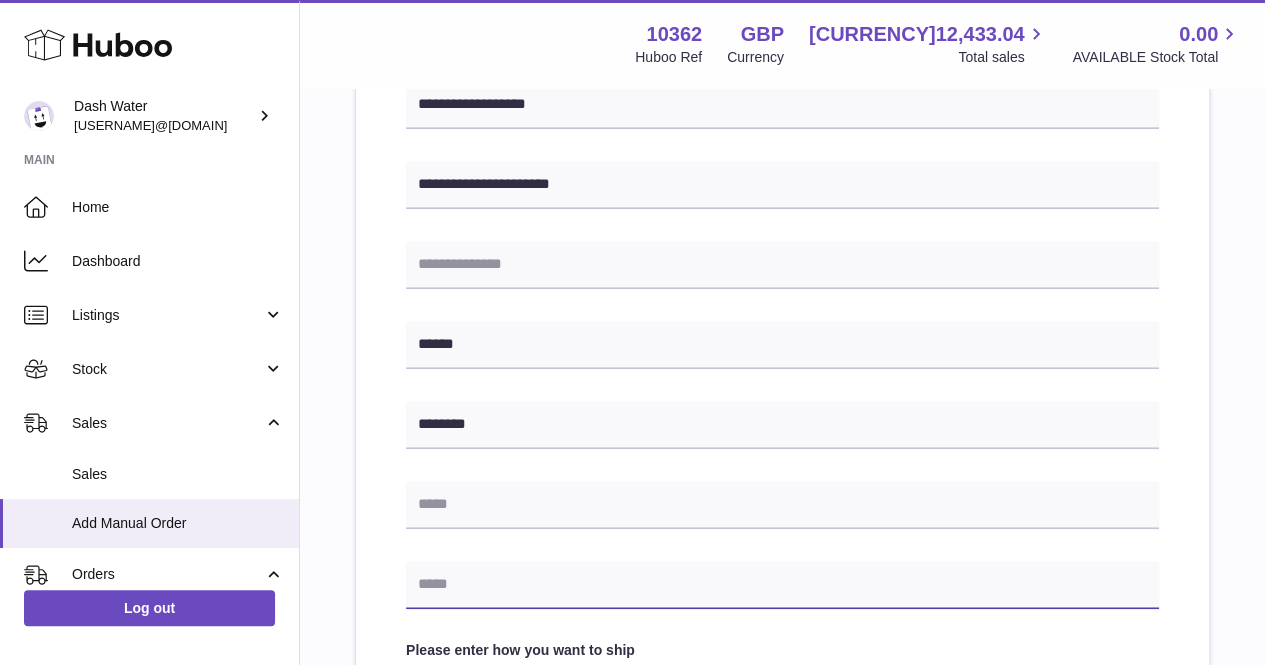 click at bounding box center (782, 585) 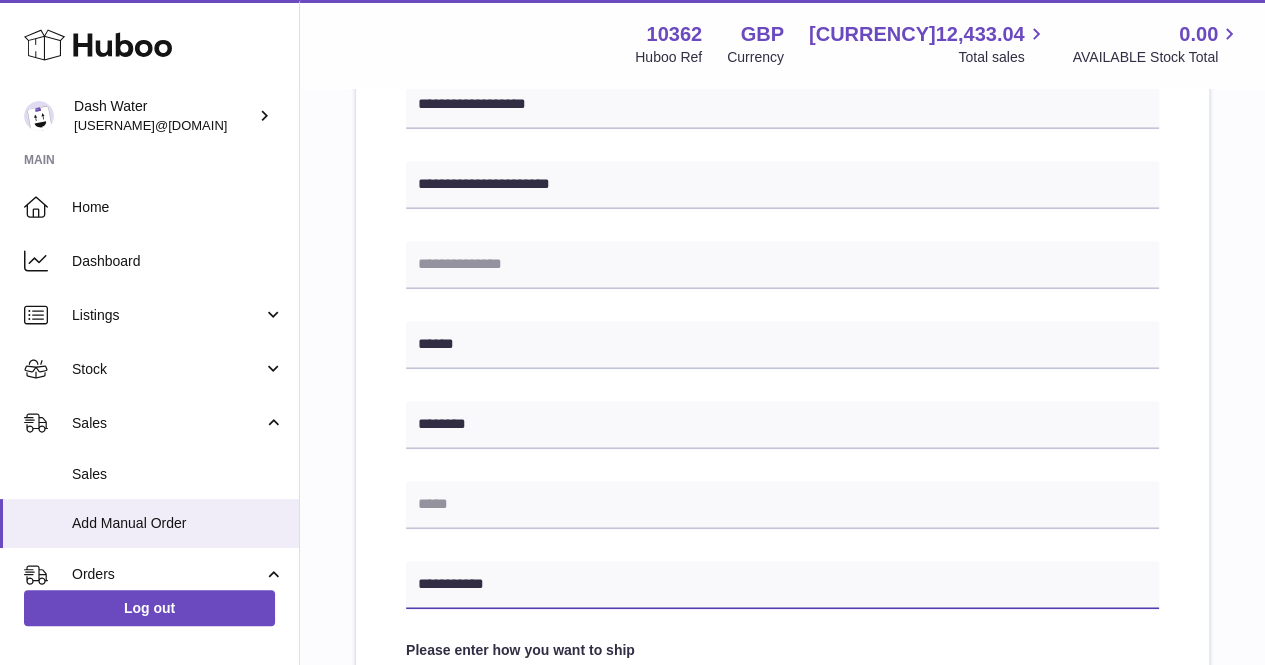 type on "**********" 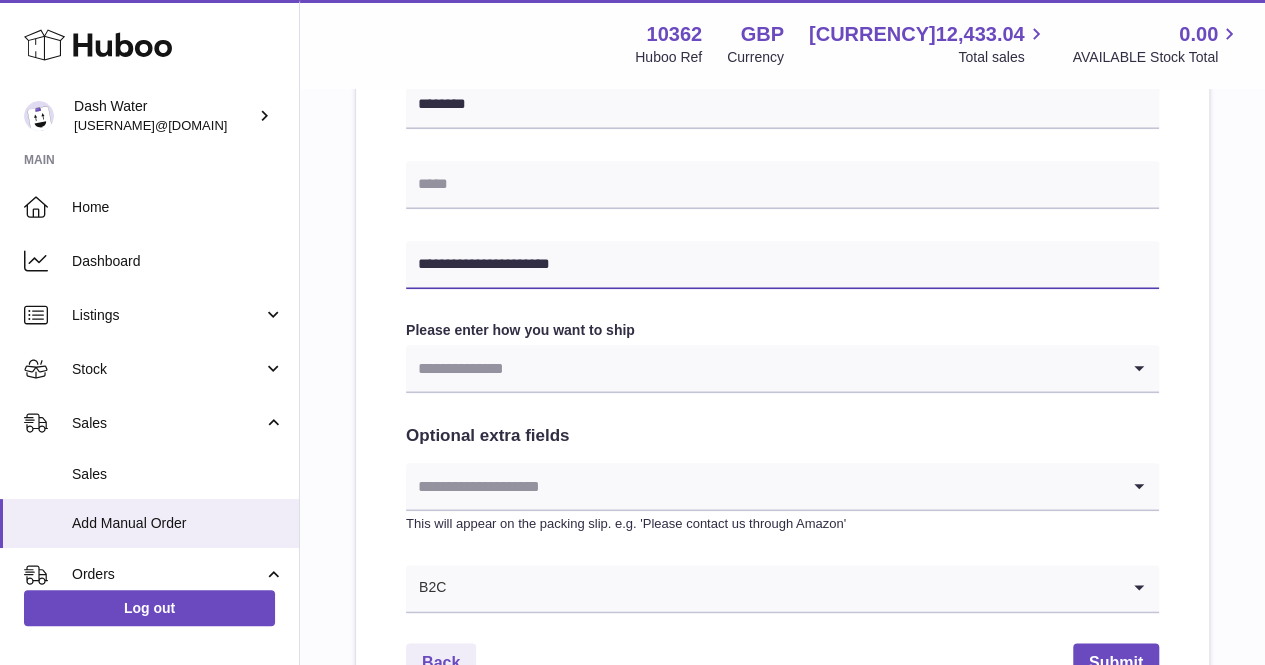 scroll, scrollTop: 978, scrollLeft: 0, axis: vertical 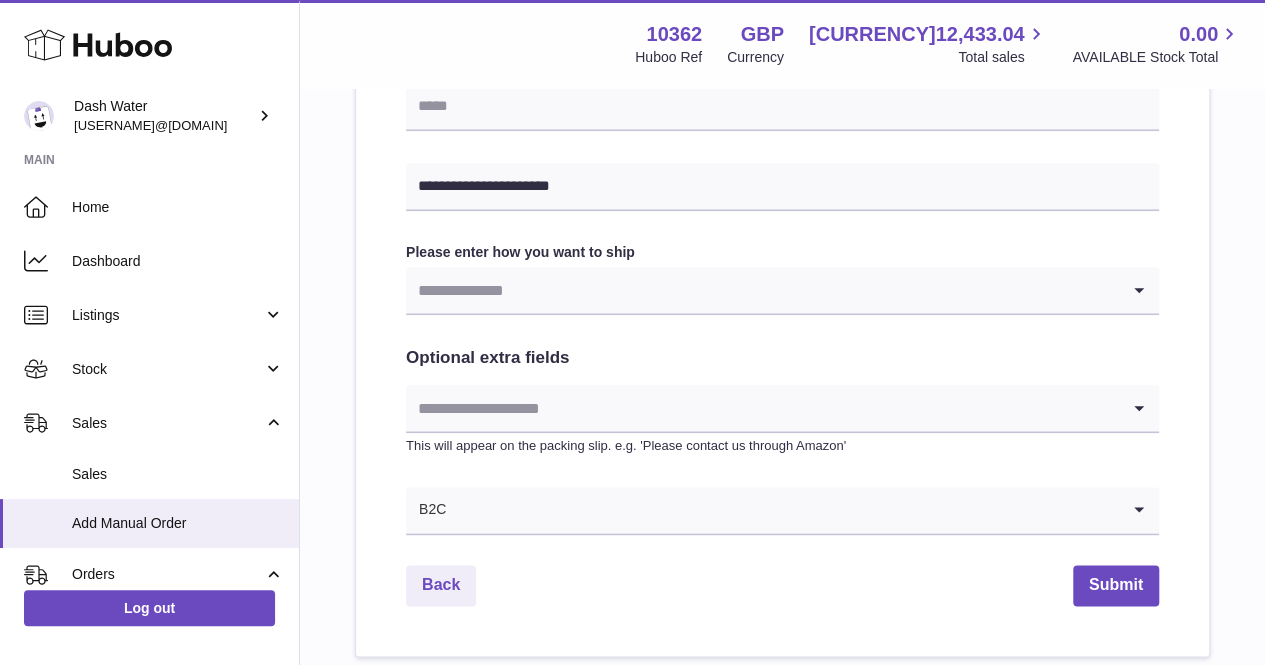 click at bounding box center [762, 290] 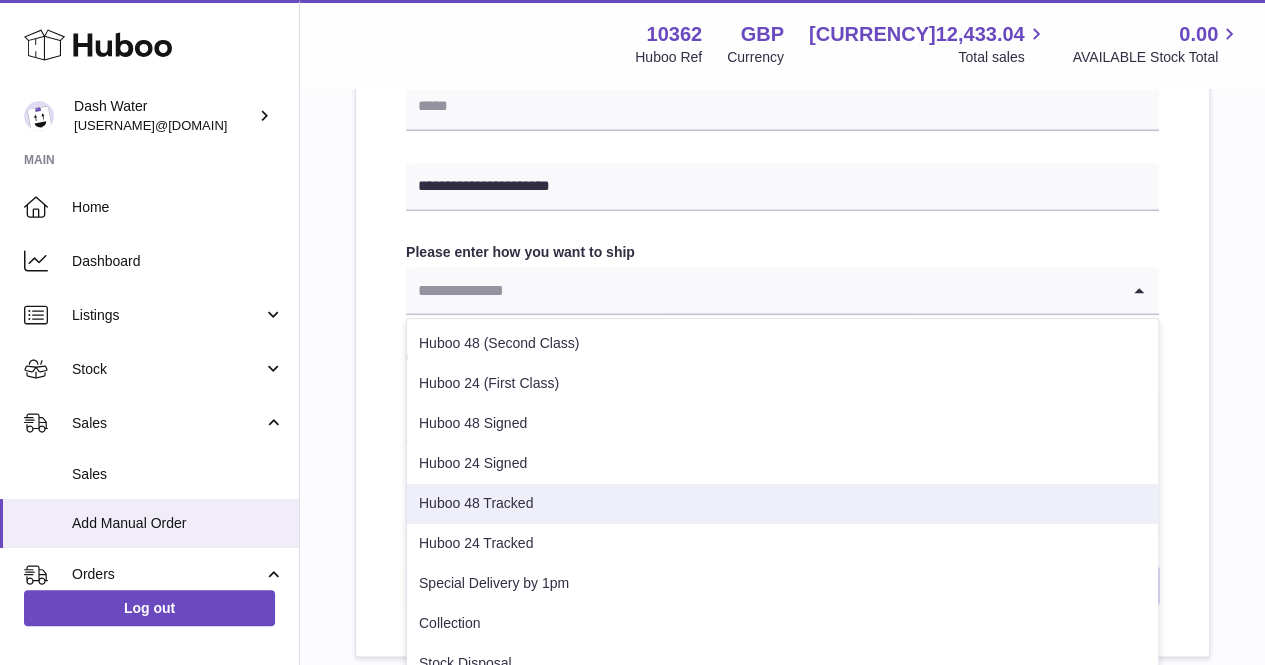 click on "Huboo 48 Tracked" at bounding box center (782, 504) 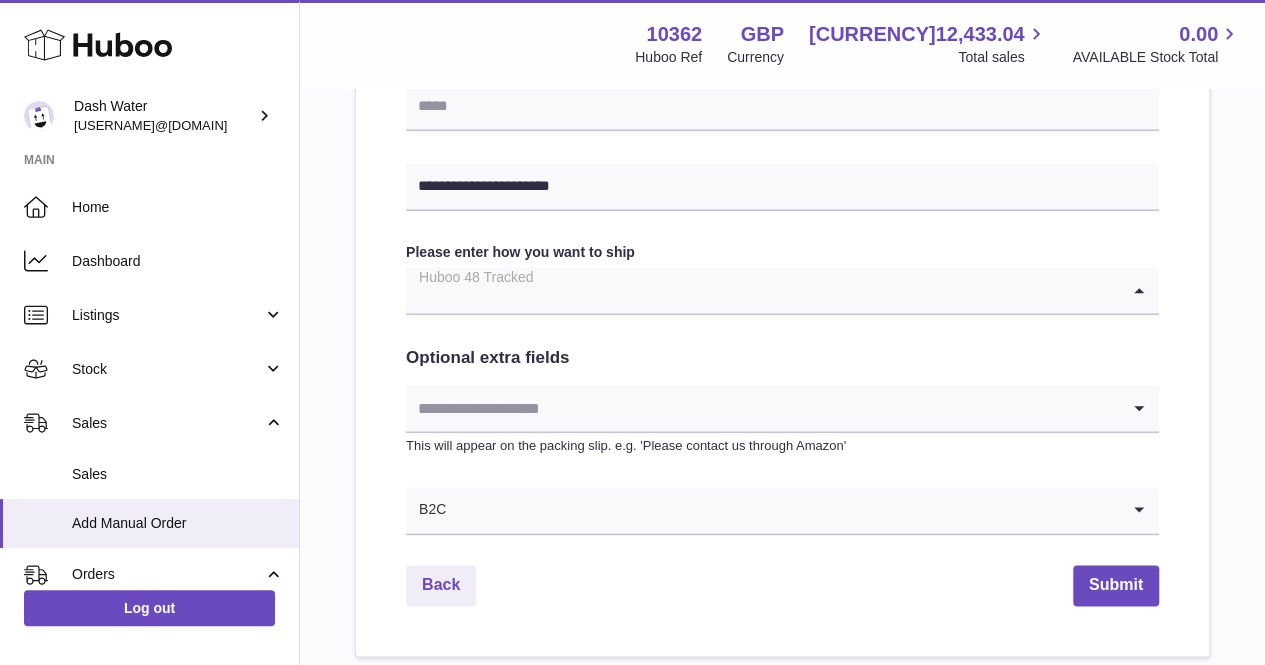 click at bounding box center (762, 290) 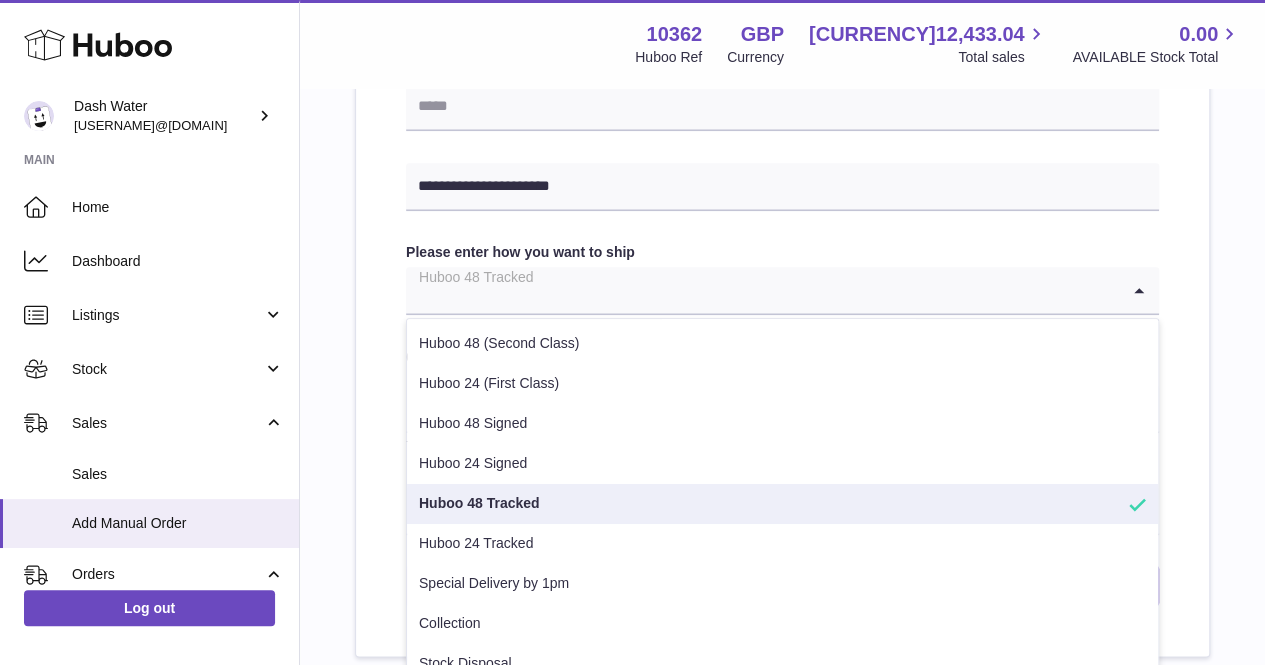 click on "Huboo 48 Tracked" at bounding box center [782, 504] 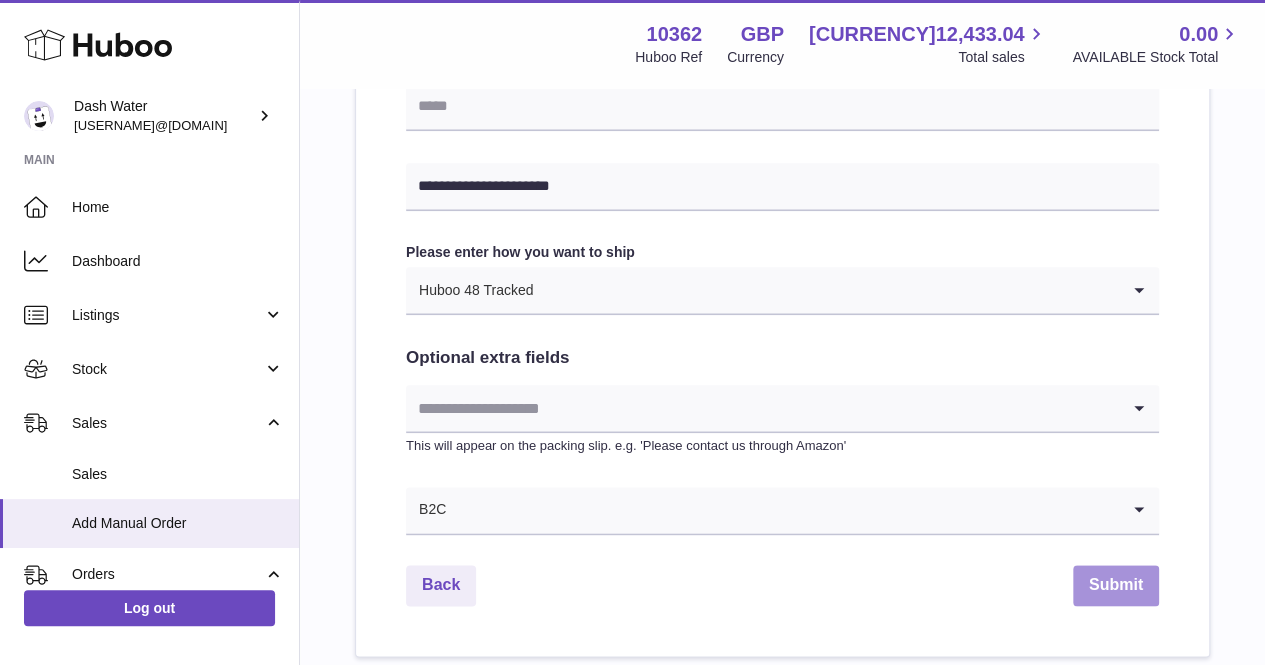 click on "Submit" at bounding box center (1116, 585) 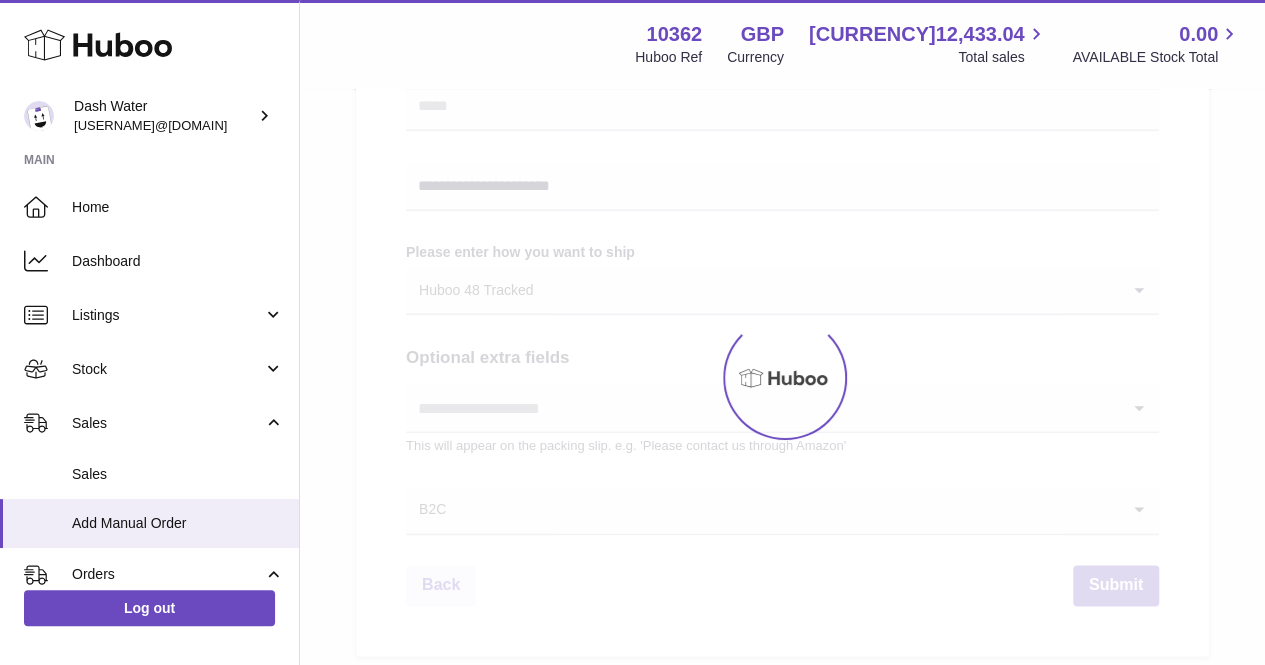 scroll, scrollTop: 0, scrollLeft: 0, axis: both 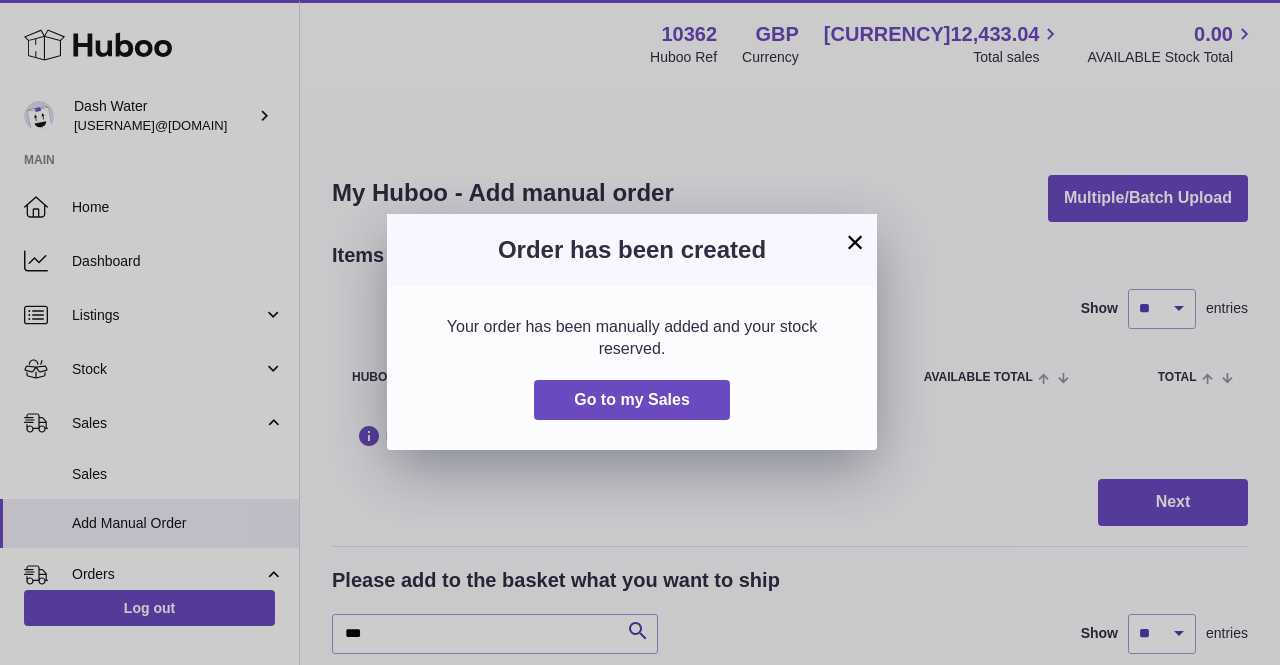 click on "×" at bounding box center (855, 242) 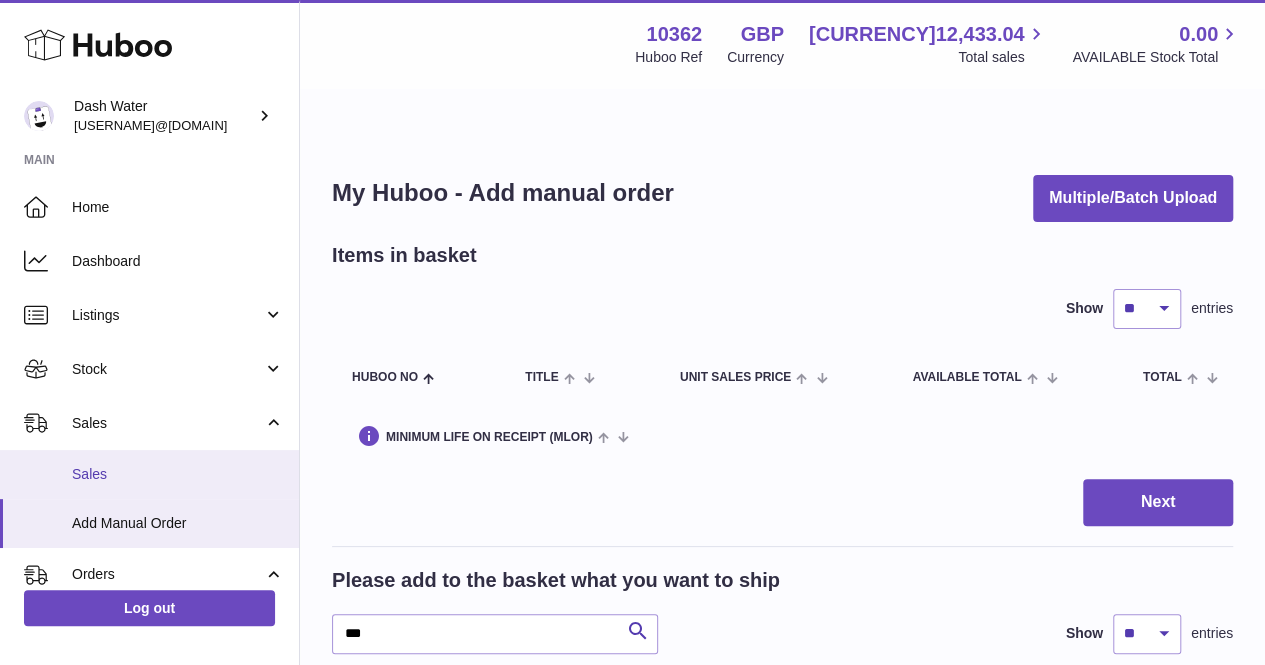 click on "Sales" at bounding box center (178, 474) 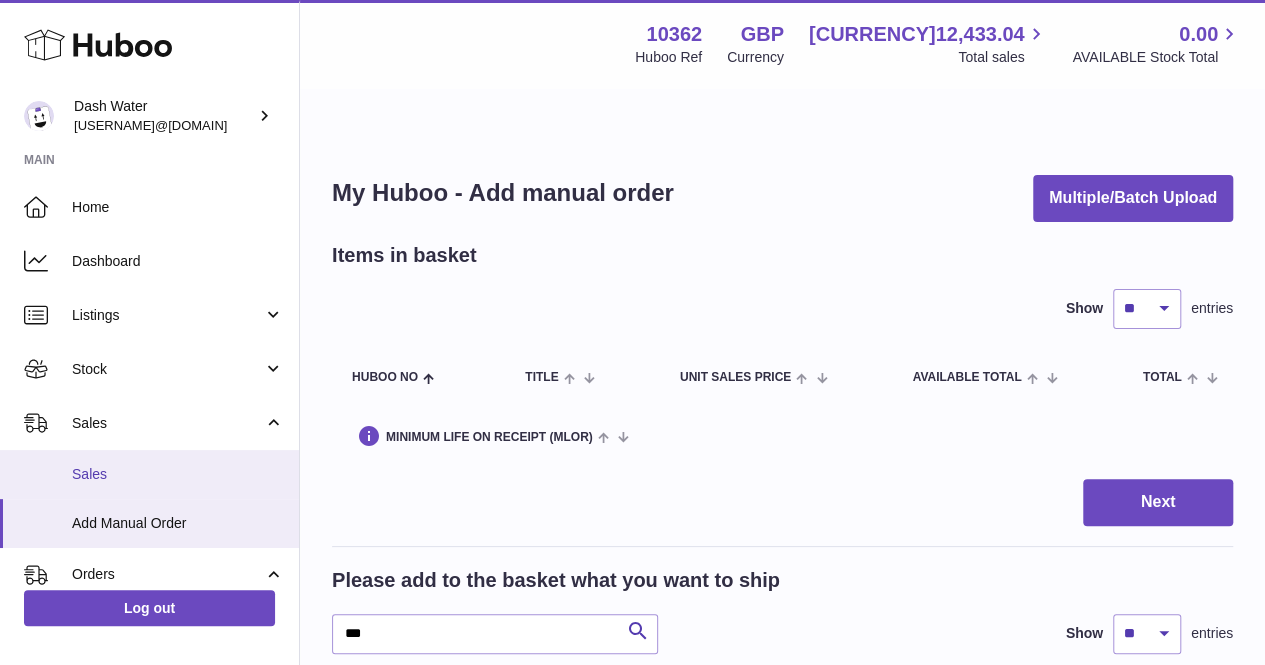 click on "Sales" at bounding box center (178, 474) 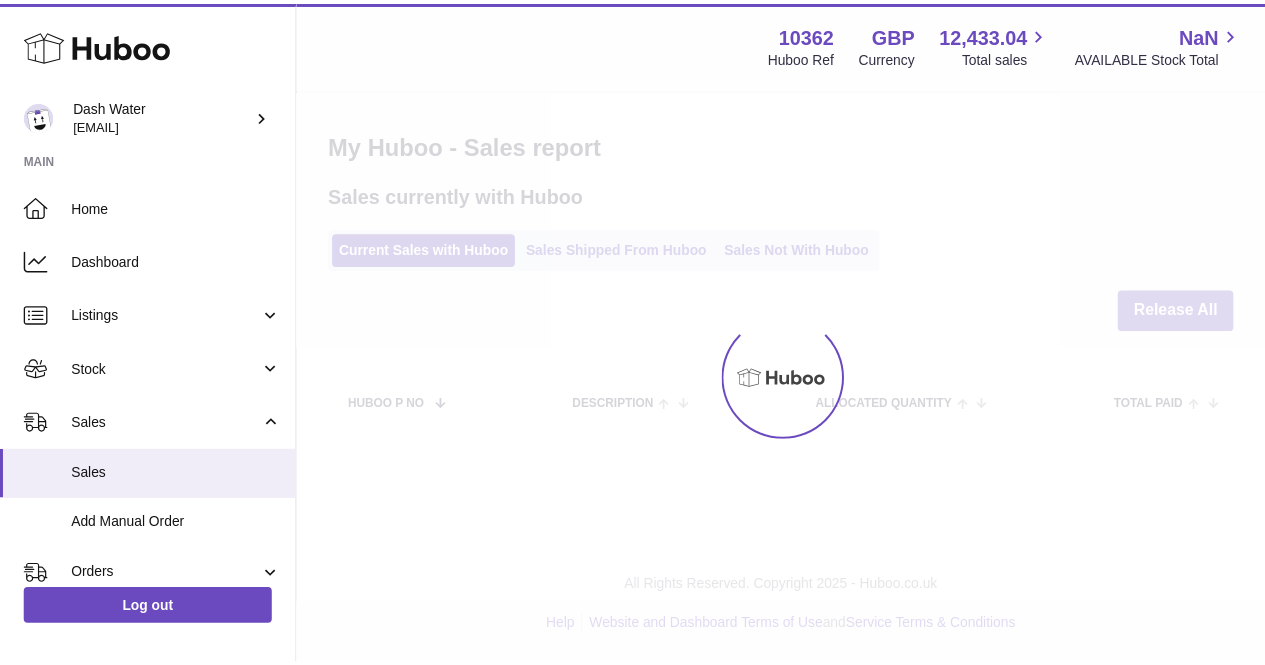 scroll, scrollTop: 0, scrollLeft: 0, axis: both 